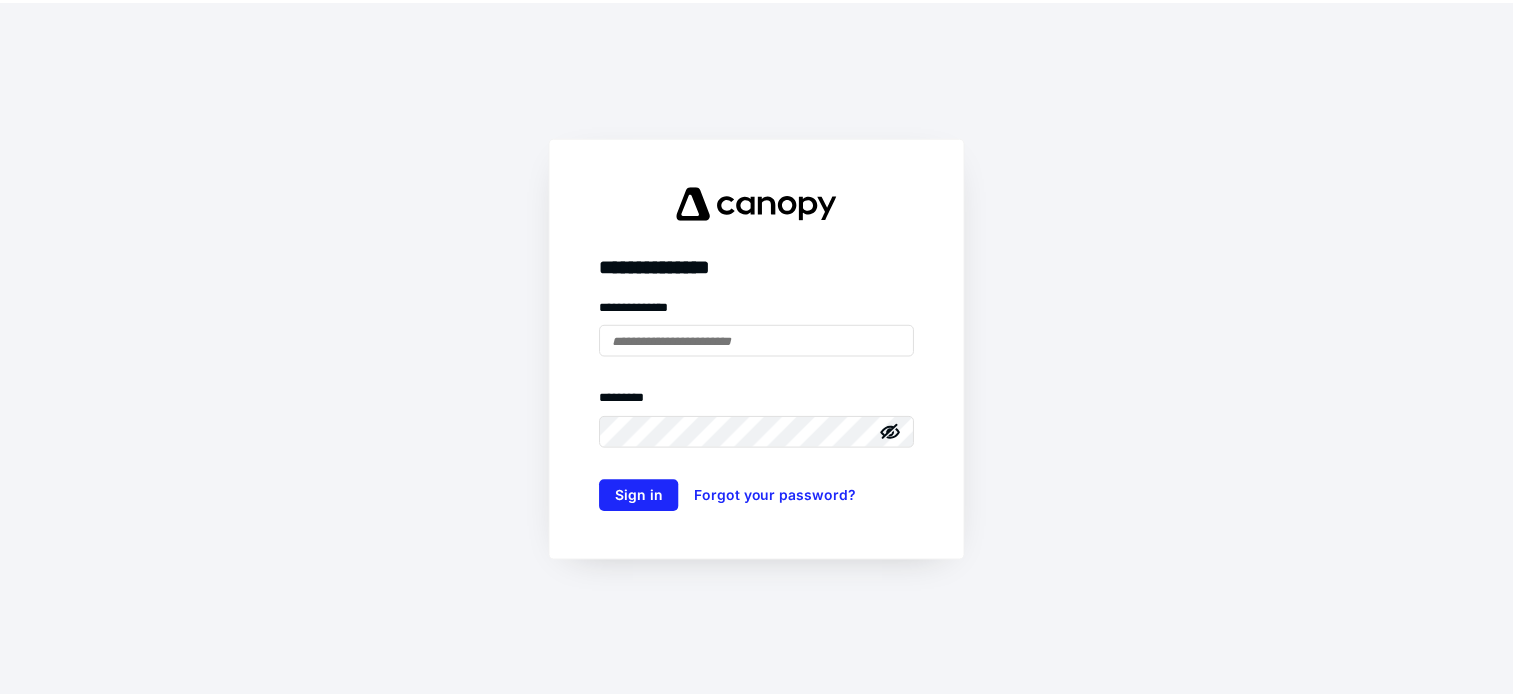 scroll, scrollTop: 0, scrollLeft: 0, axis: both 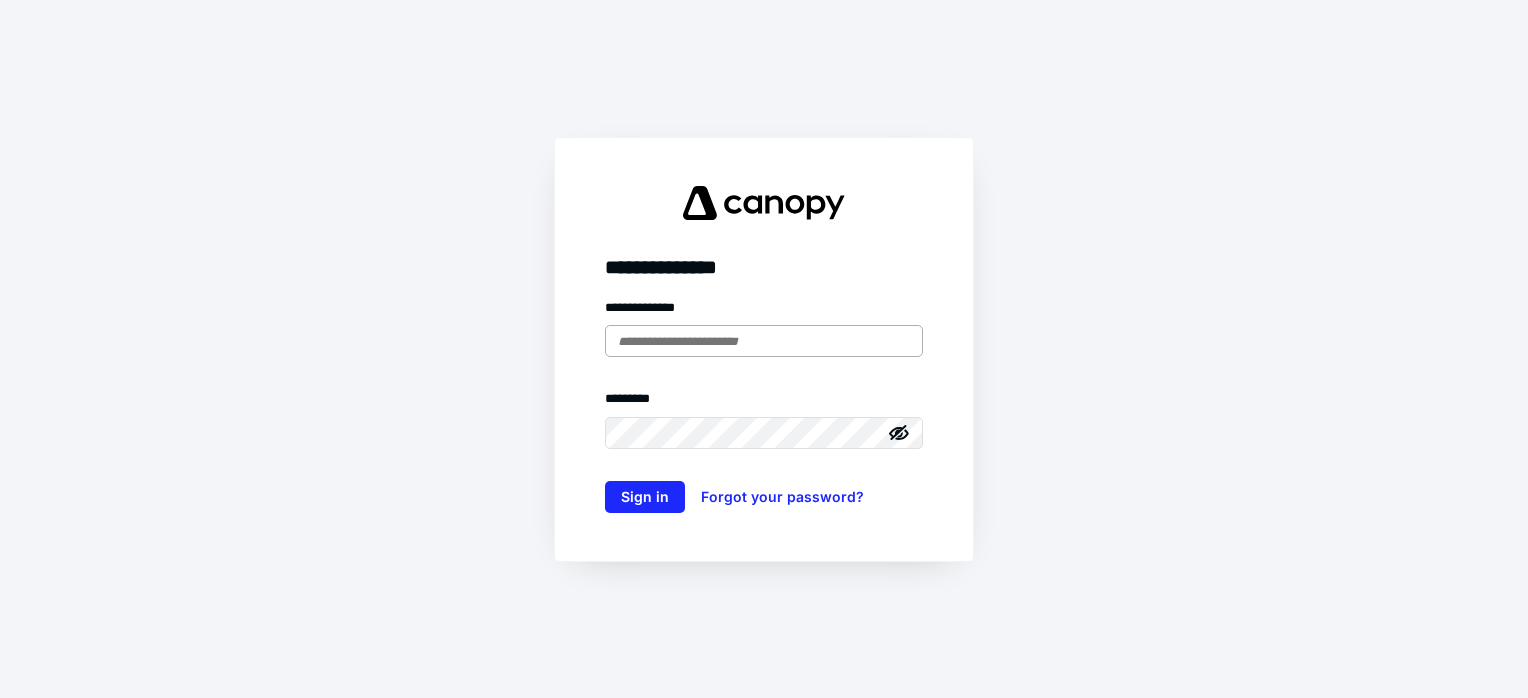 click at bounding box center (764, 341) 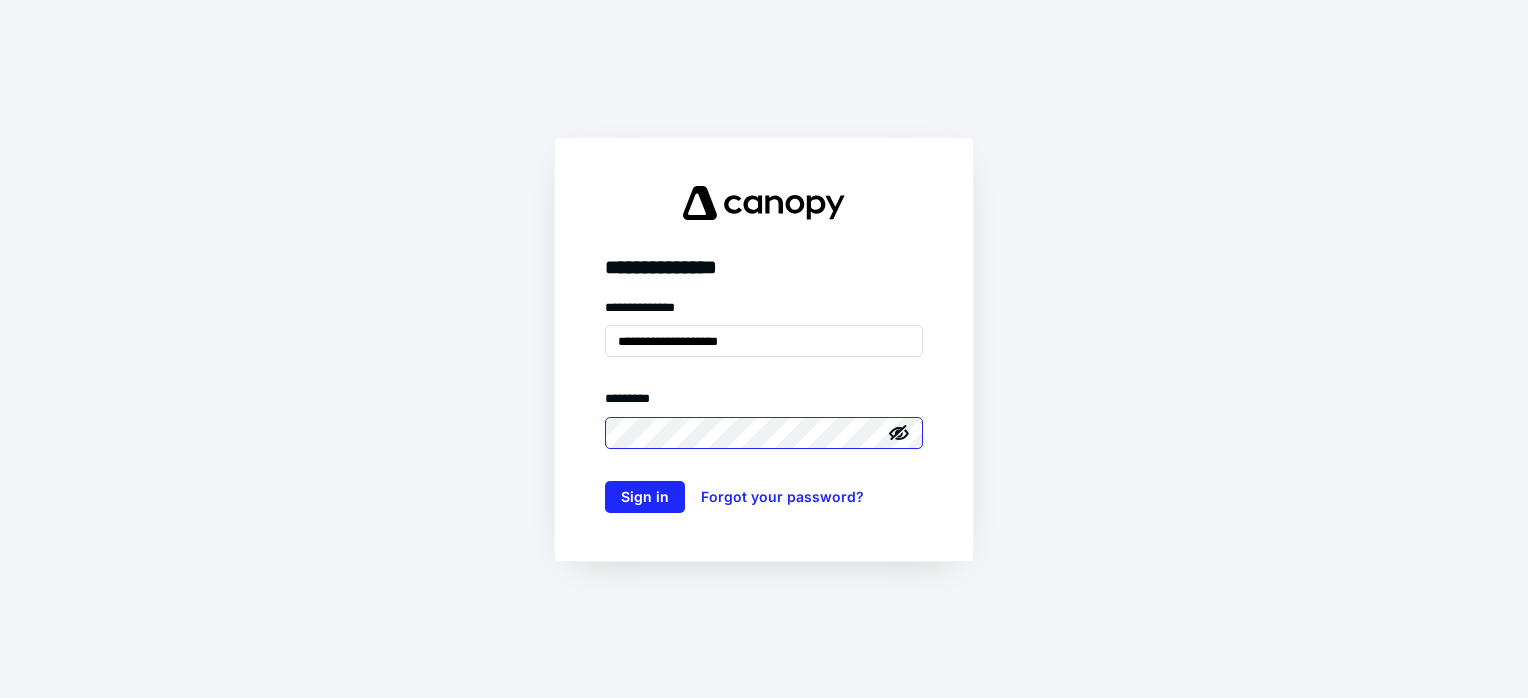 click on "Sign in" at bounding box center (645, 497) 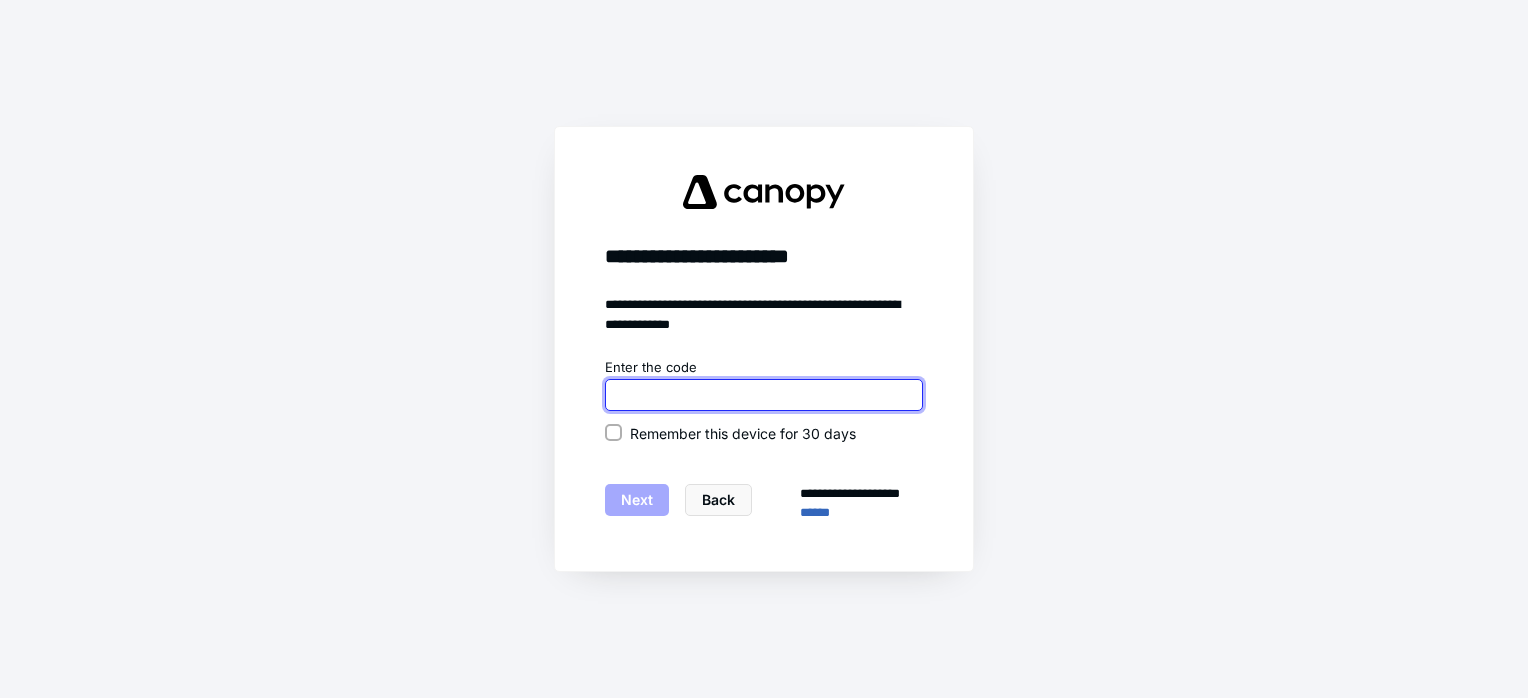 click at bounding box center [764, 395] 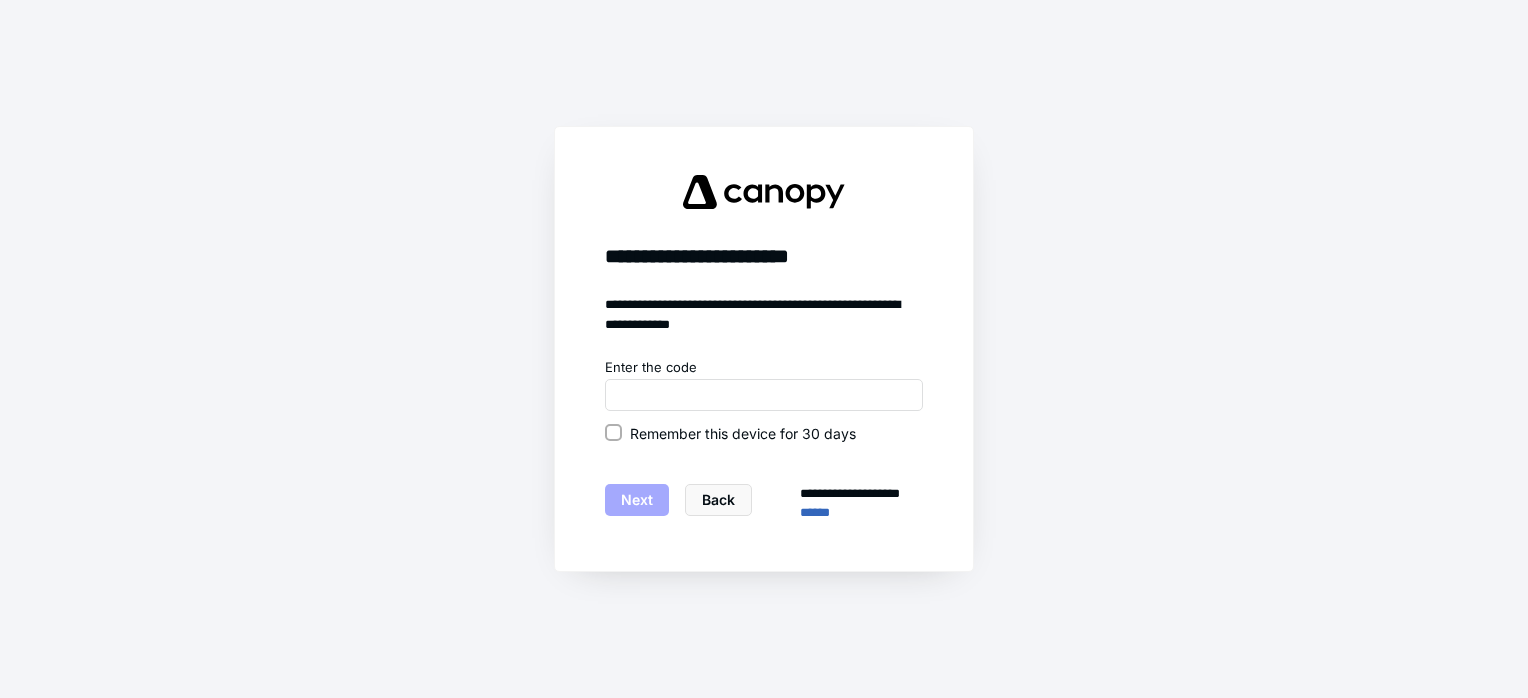 click on "Remember this device for 30 days" at bounding box center (613, 433) 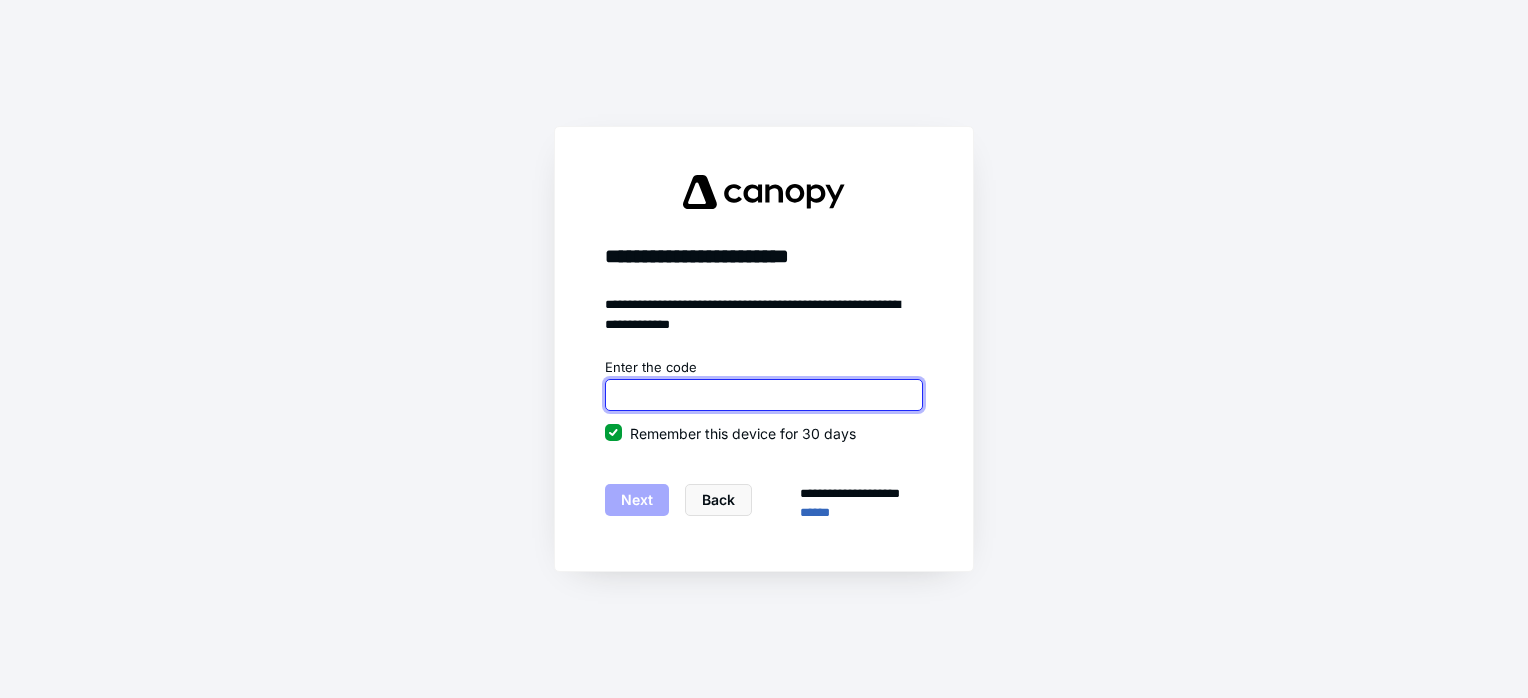 click at bounding box center [764, 395] 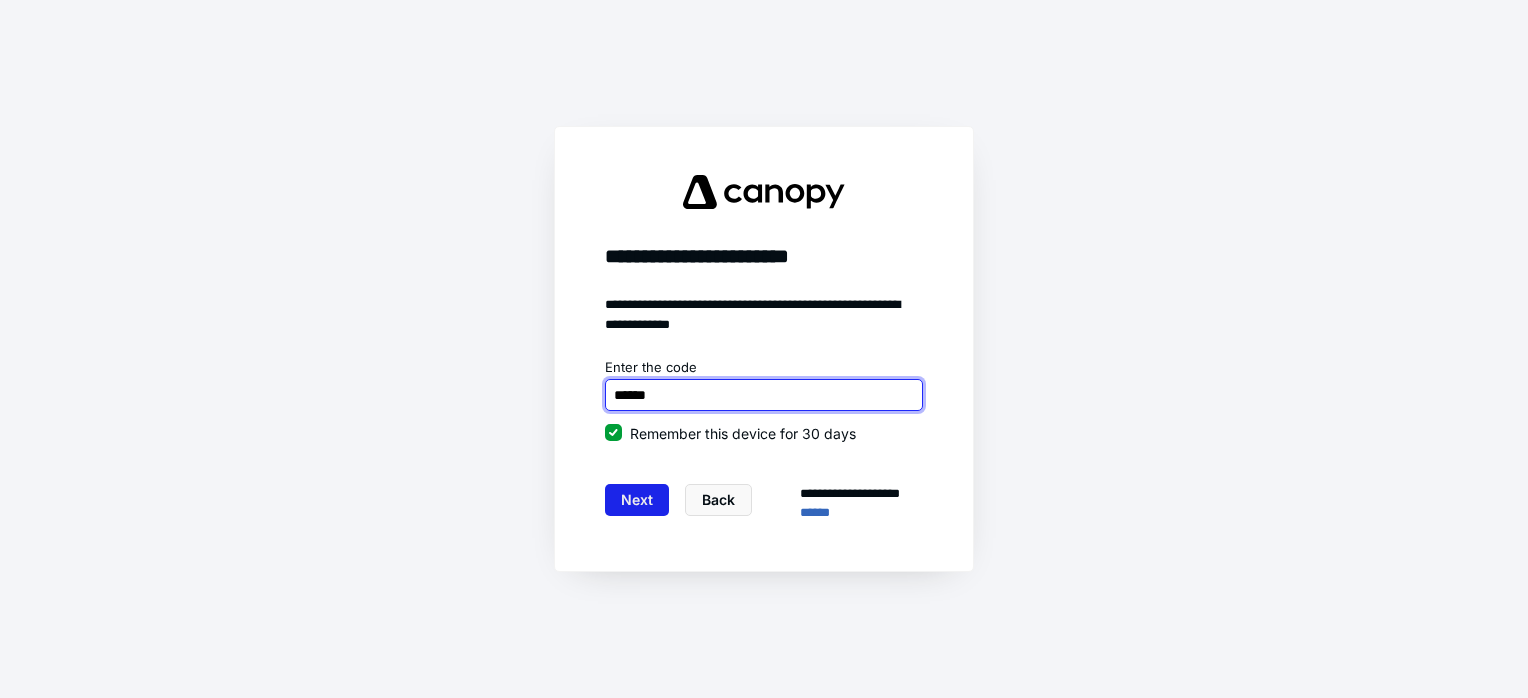 type on "******" 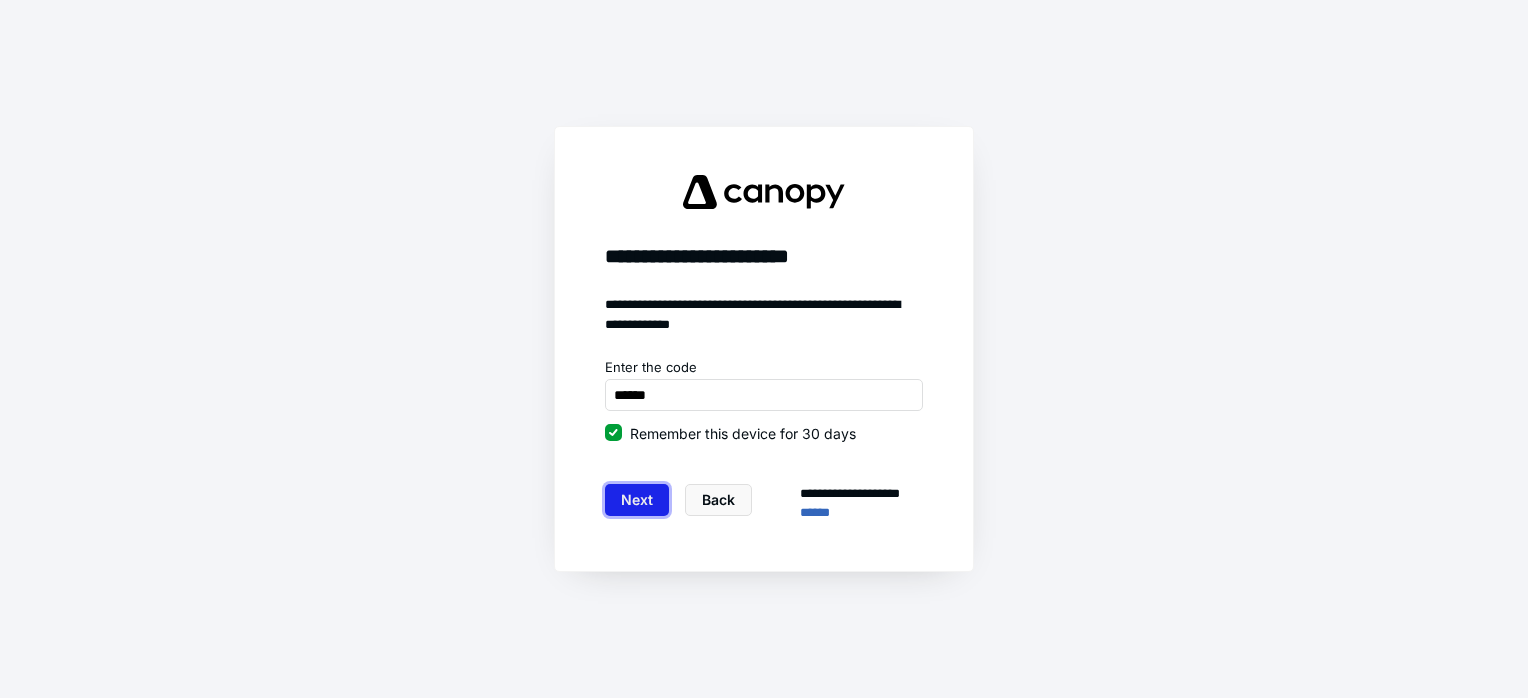 click on "Next" at bounding box center [637, 500] 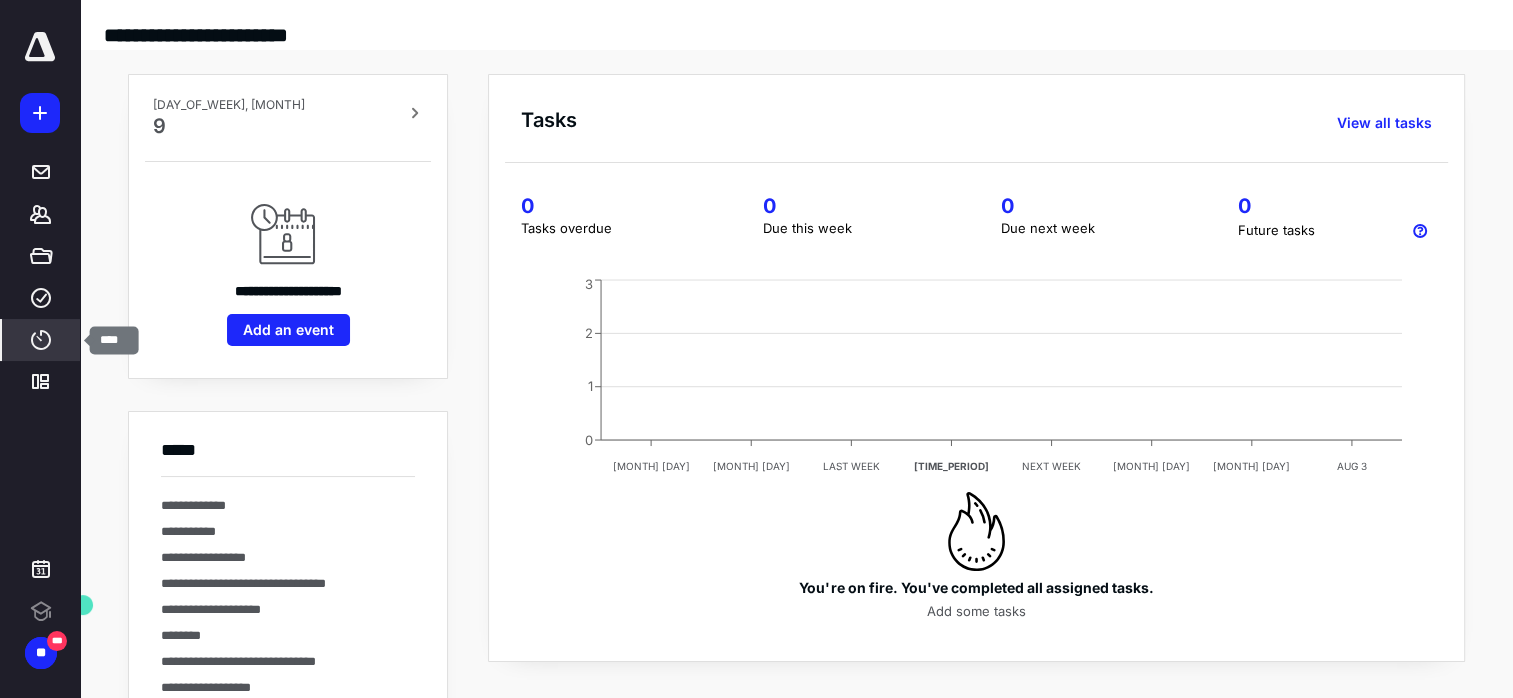 scroll, scrollTop: 0, scrollLeft: 0, axis: both 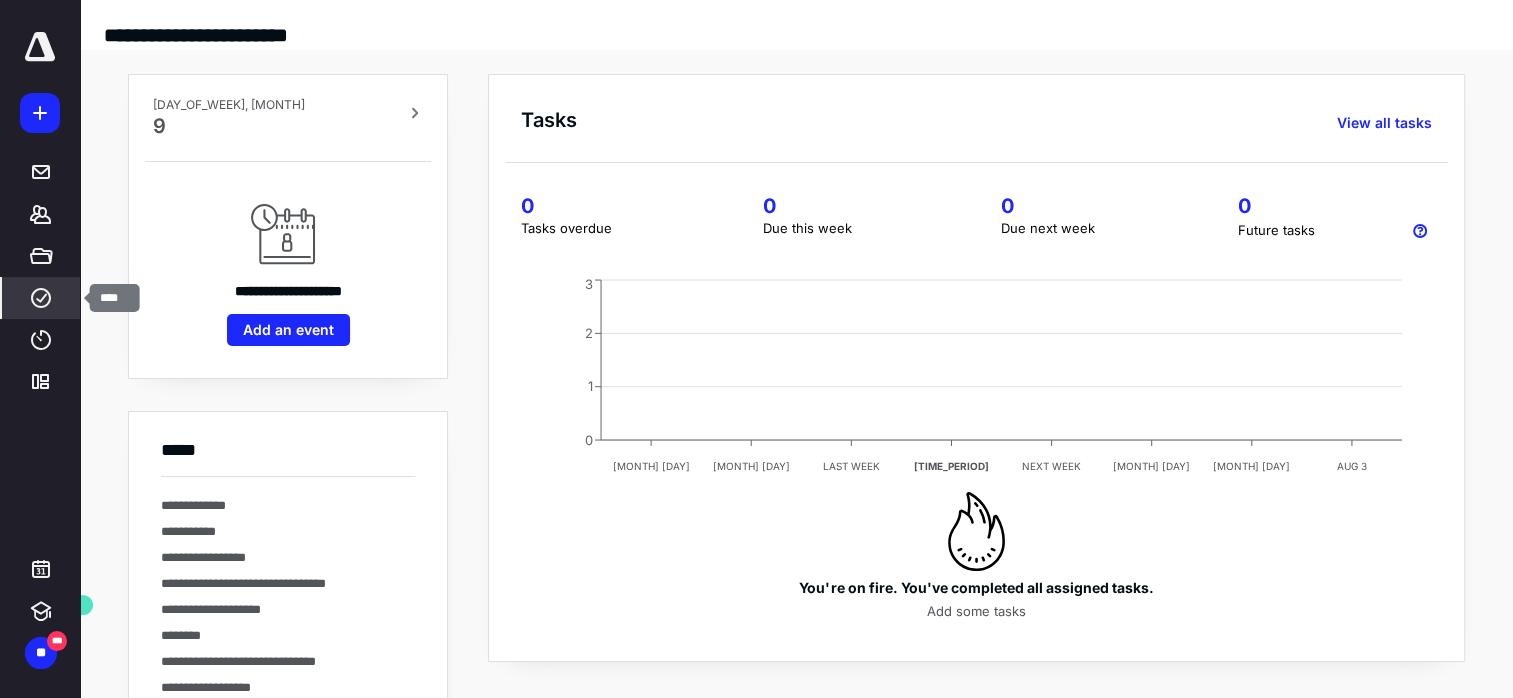 click at bounding box center (41, 298) 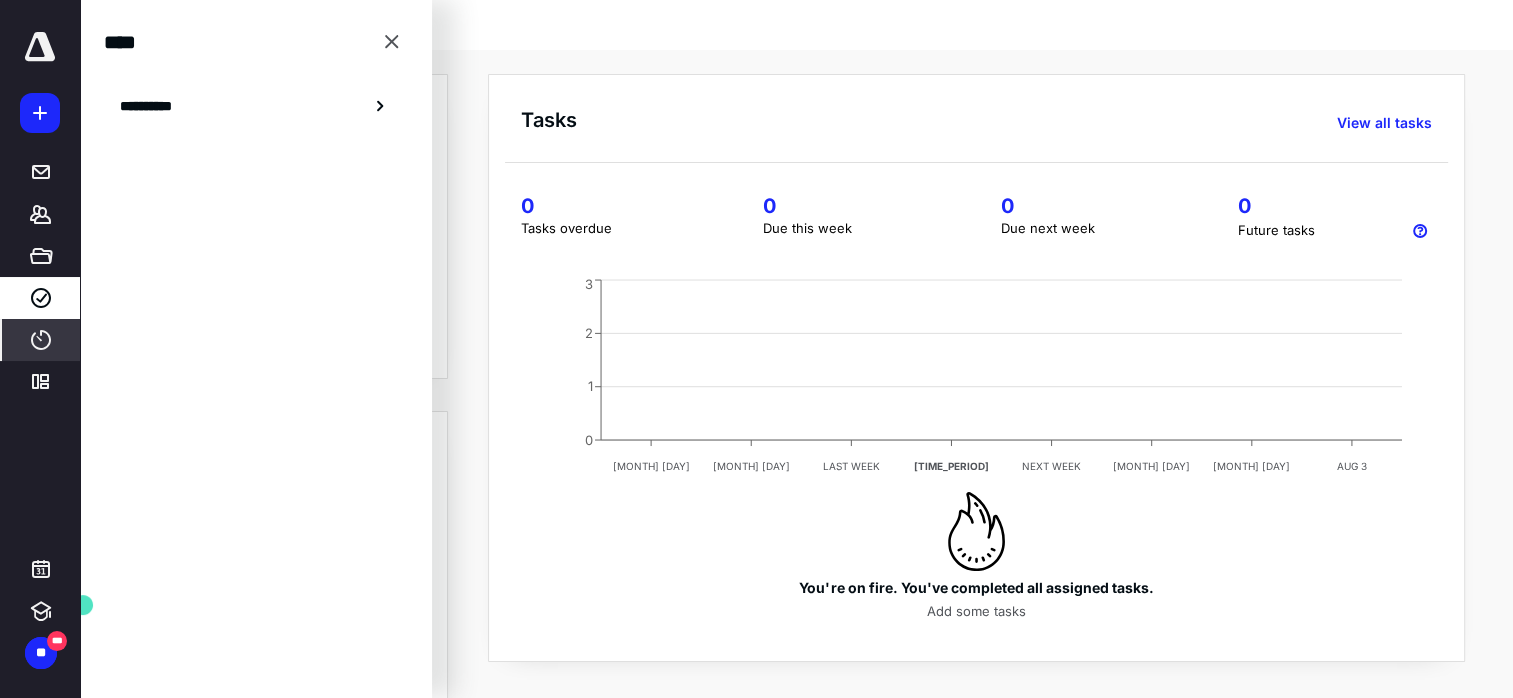 click at bounding box center (41, 340) 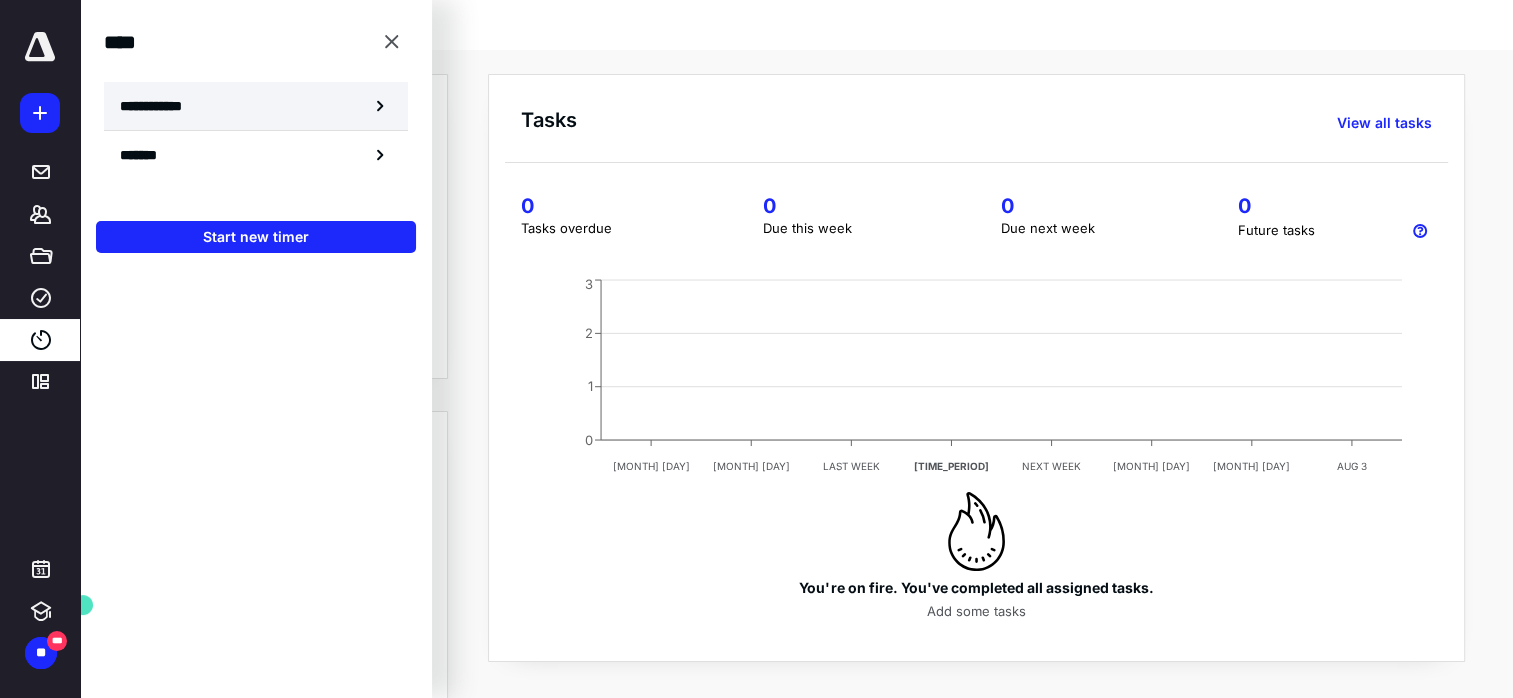 click on "**********" at bounding box center [162, 106] 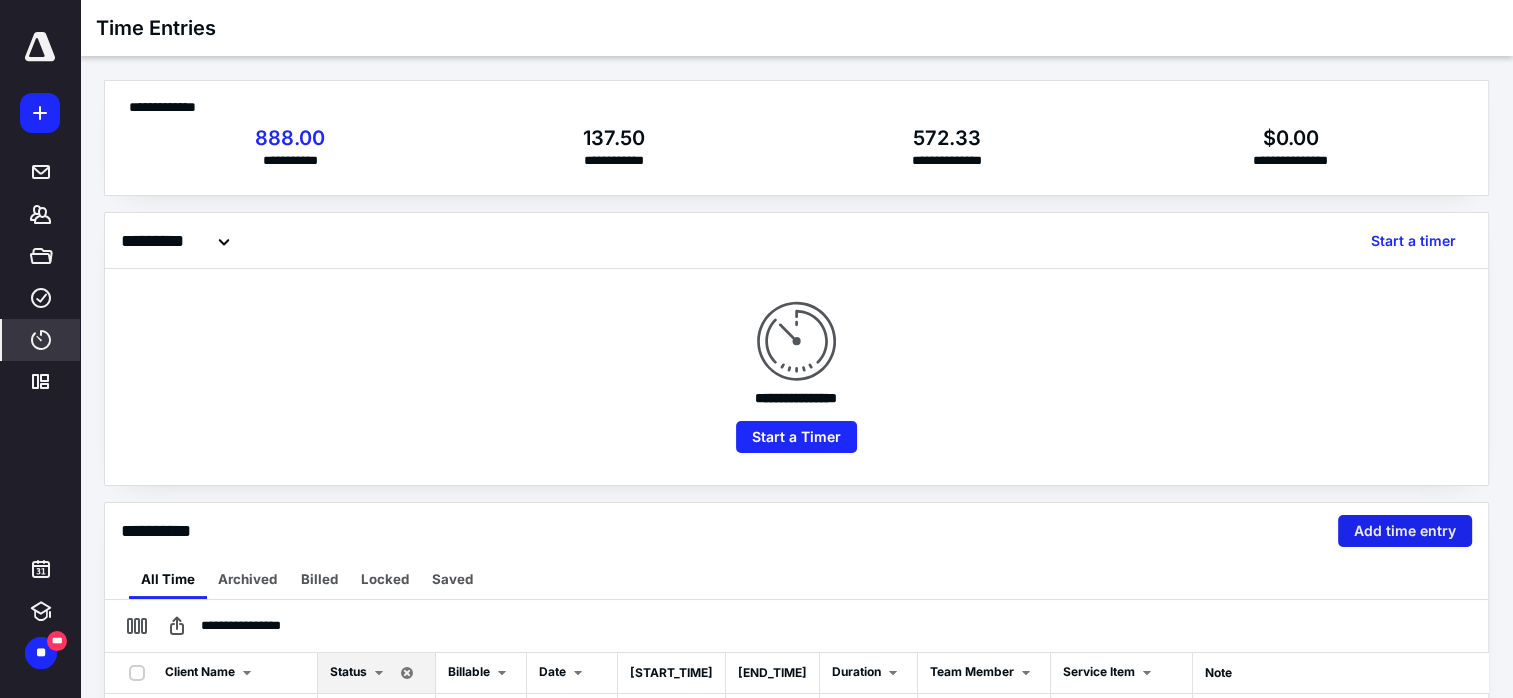 click on "Add time entry" at bounding box center (1405, 531) 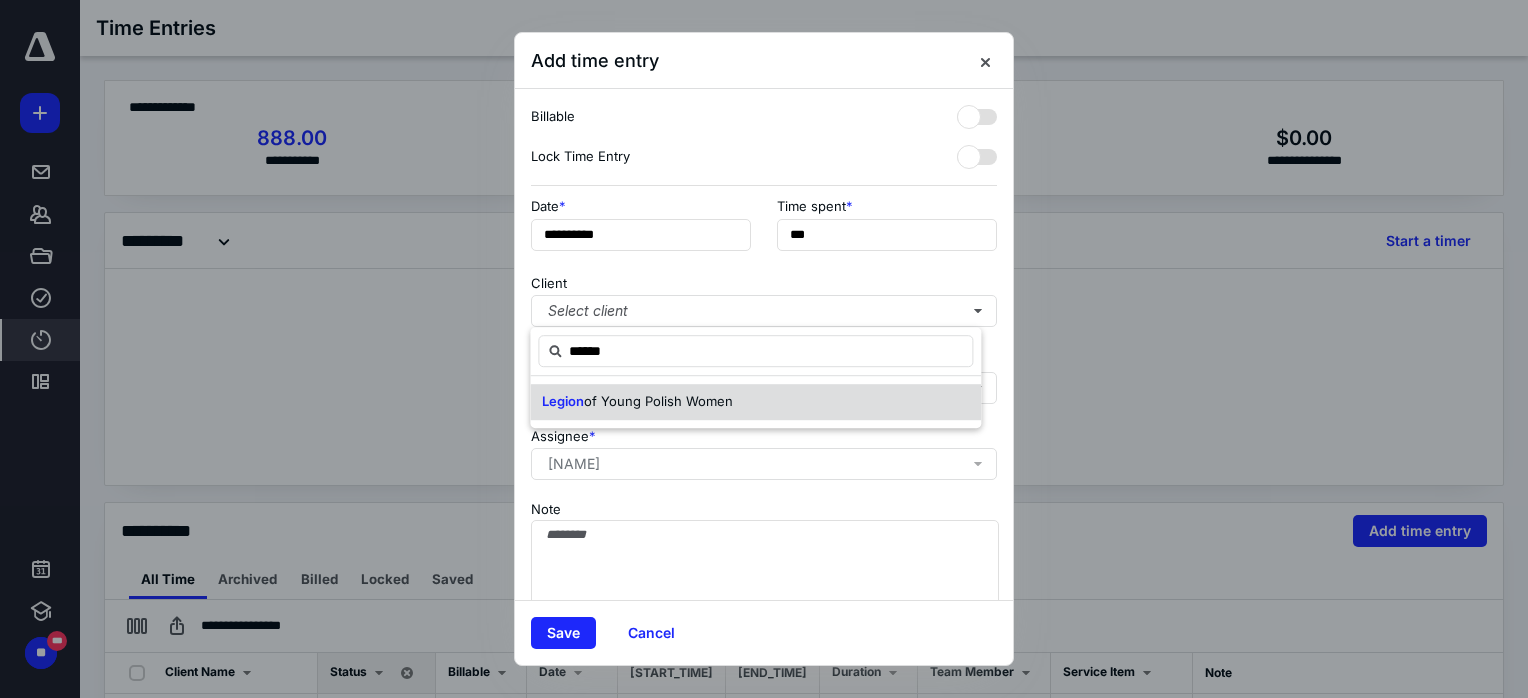 click on "[ORGANIZATION_NAME]" at bounding box center [755, 402] 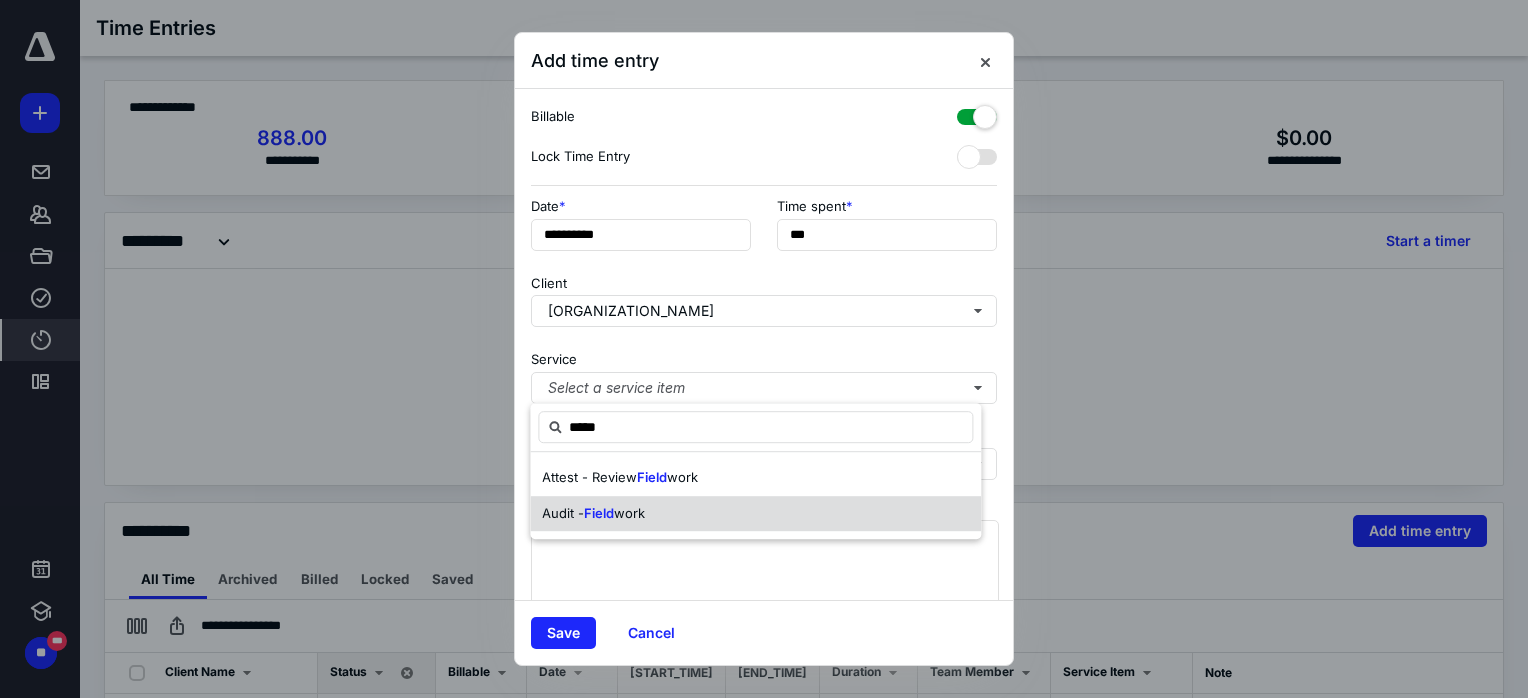 click on "[SERVICE] - [SERVICE_TYPE]" at bounding box center [755, 514] 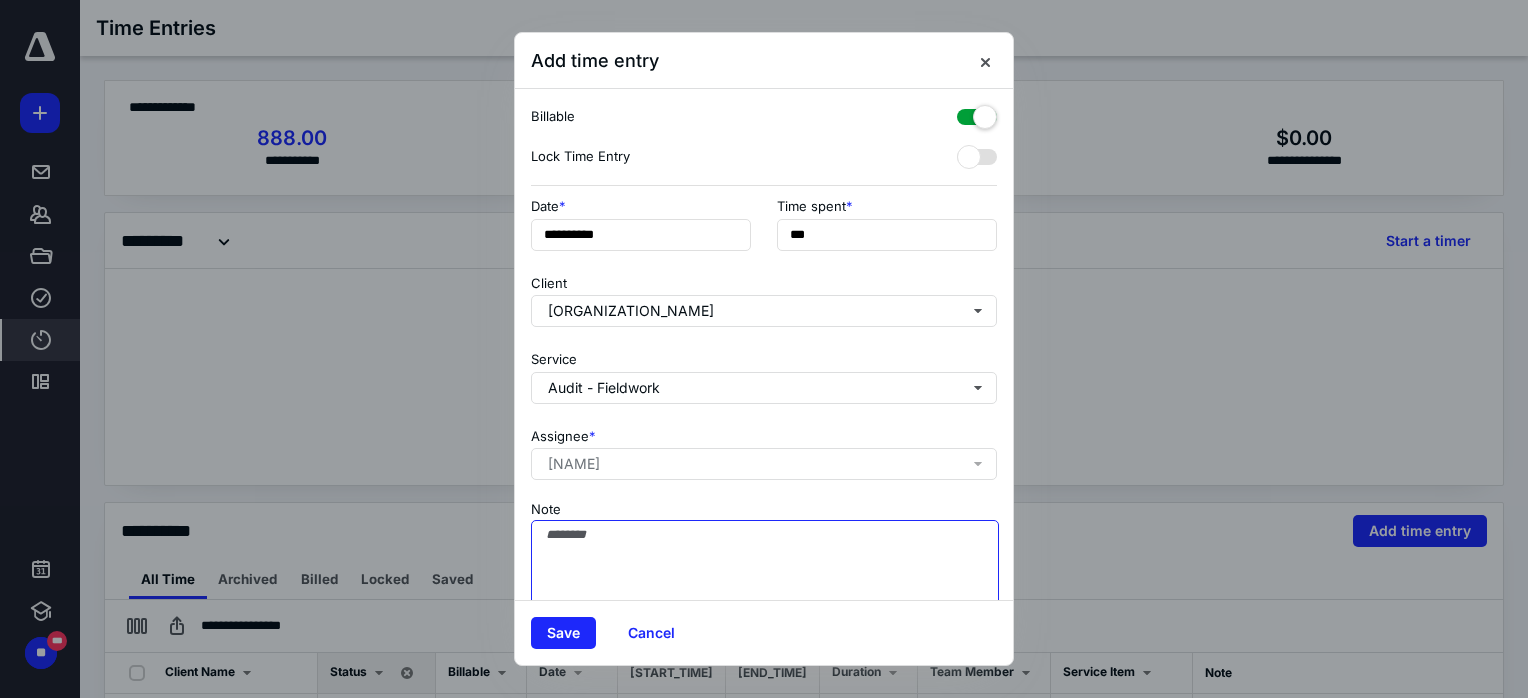 click on "Note" at bounding box center [765, 570] 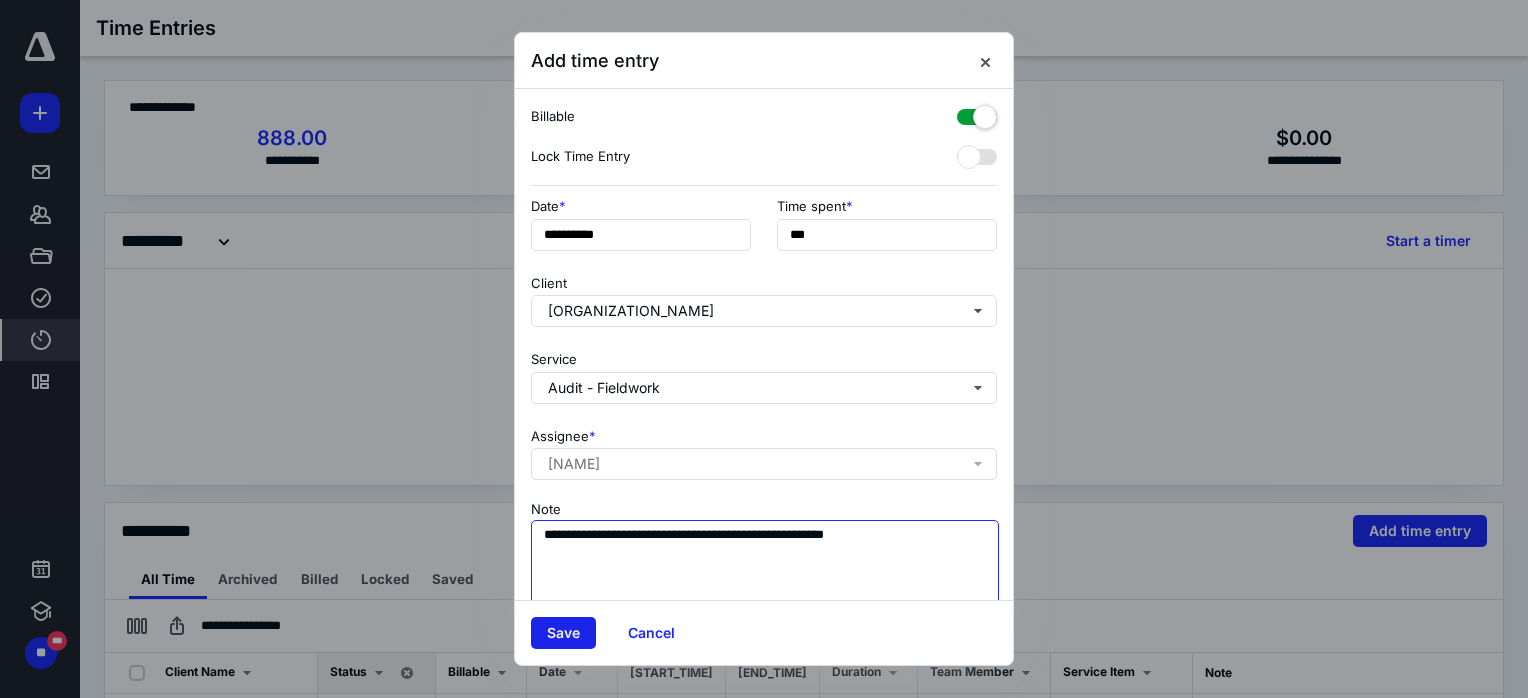 type on "**********" 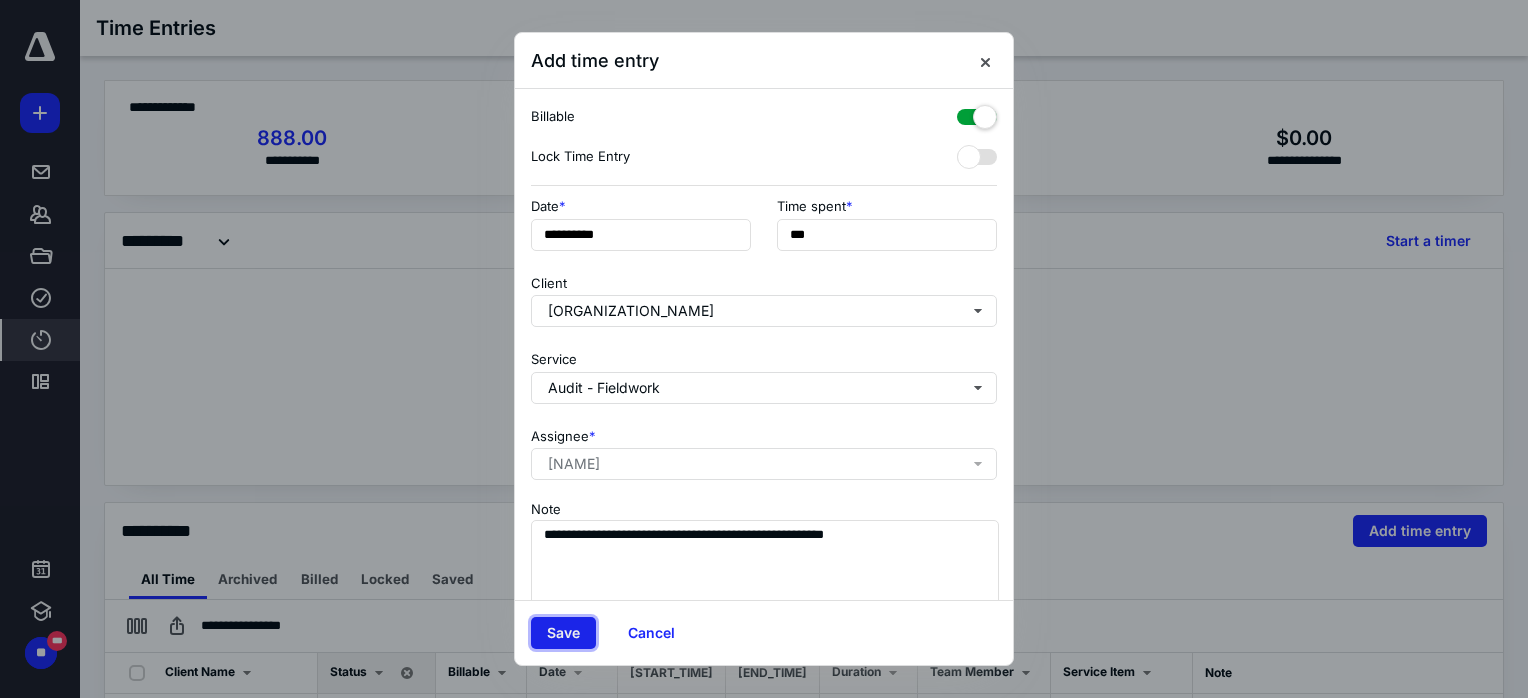 click on "Save" at bounding box center (563, 633) 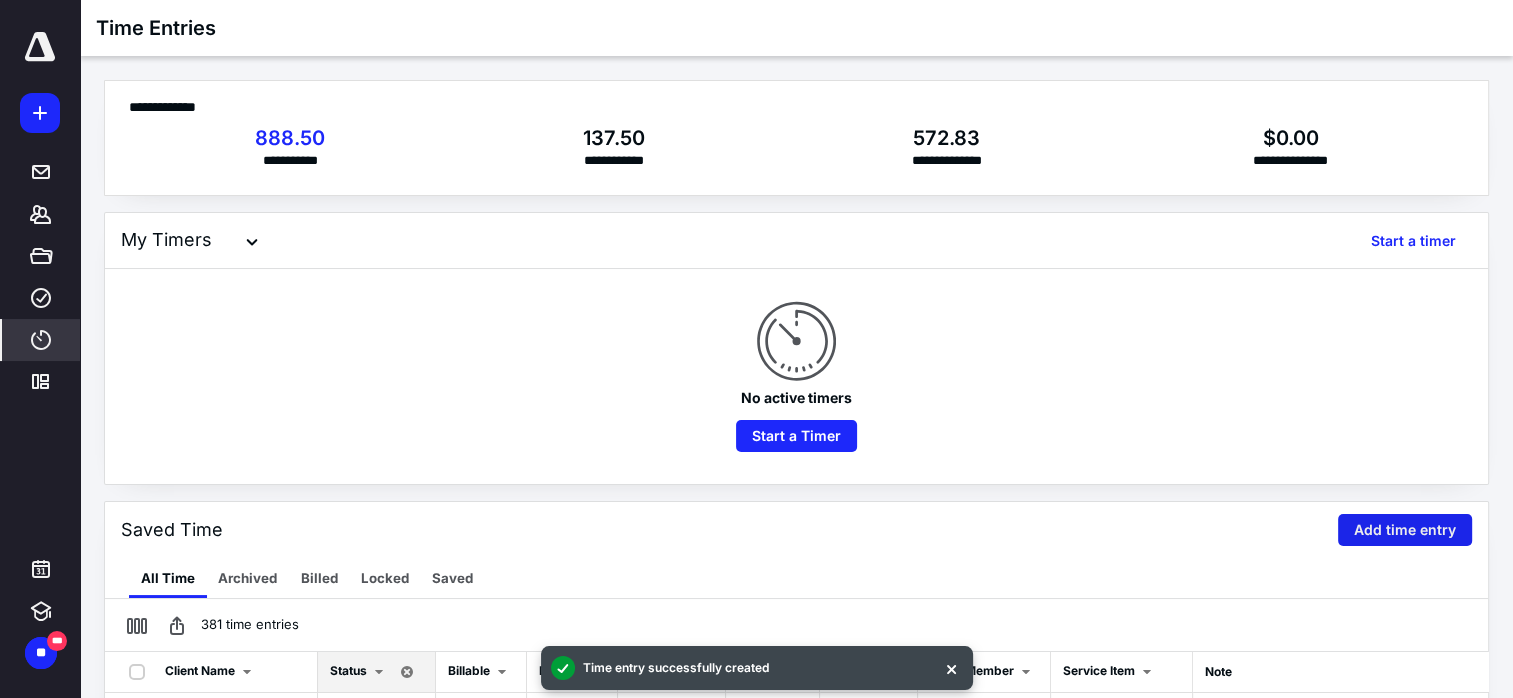 click on "Add time entry" at bounding box center (1405, 530) 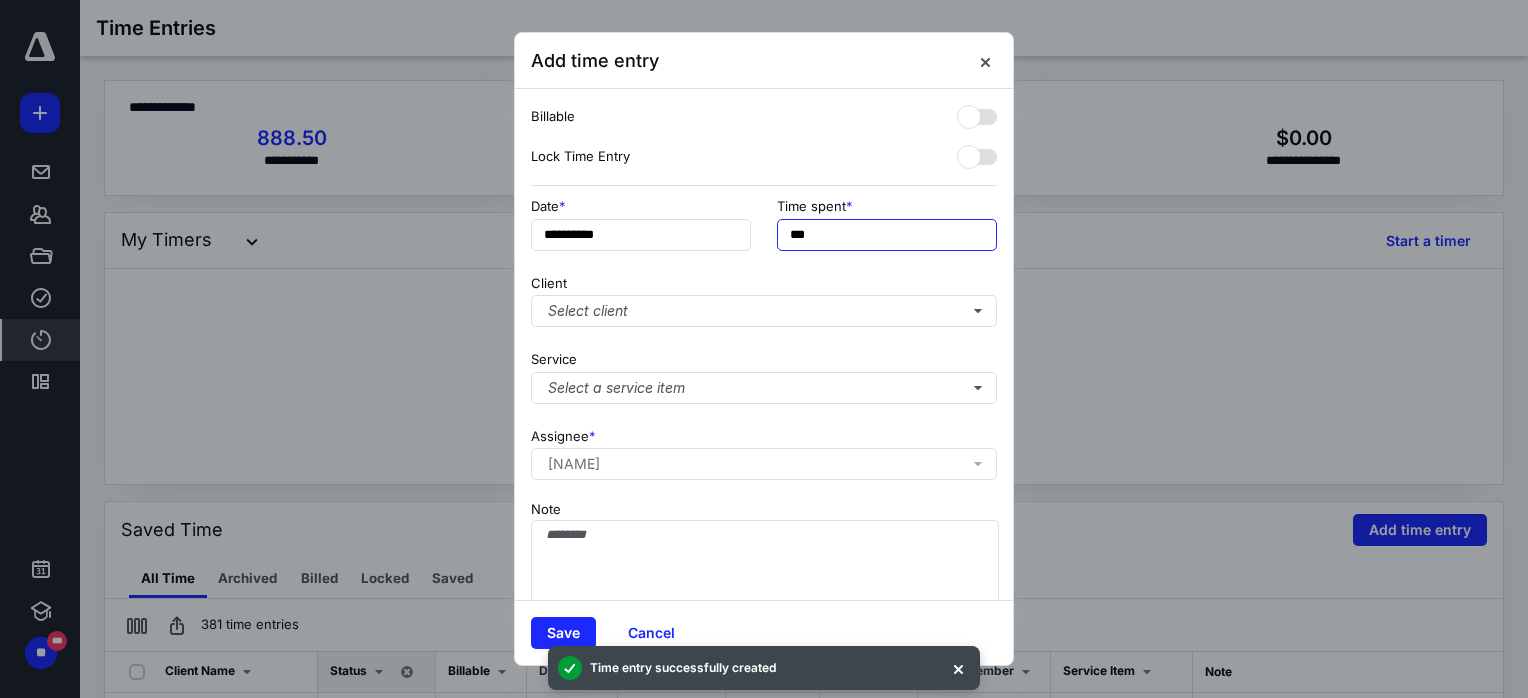 click on "***" at bounding box center [887, 235] 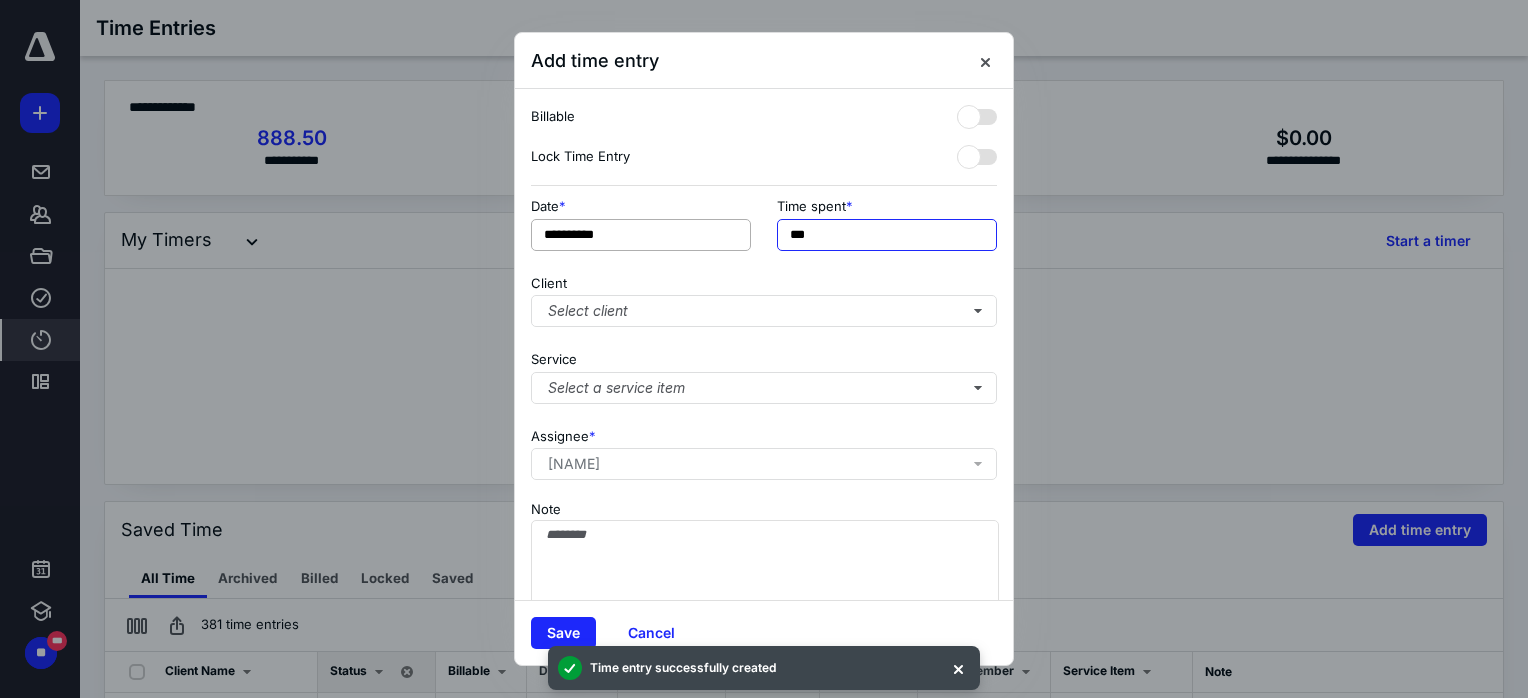 drag, startPoint x: 865, startPoint y: 233, endPoint x: 557, endPoint y: 233, distance: 308 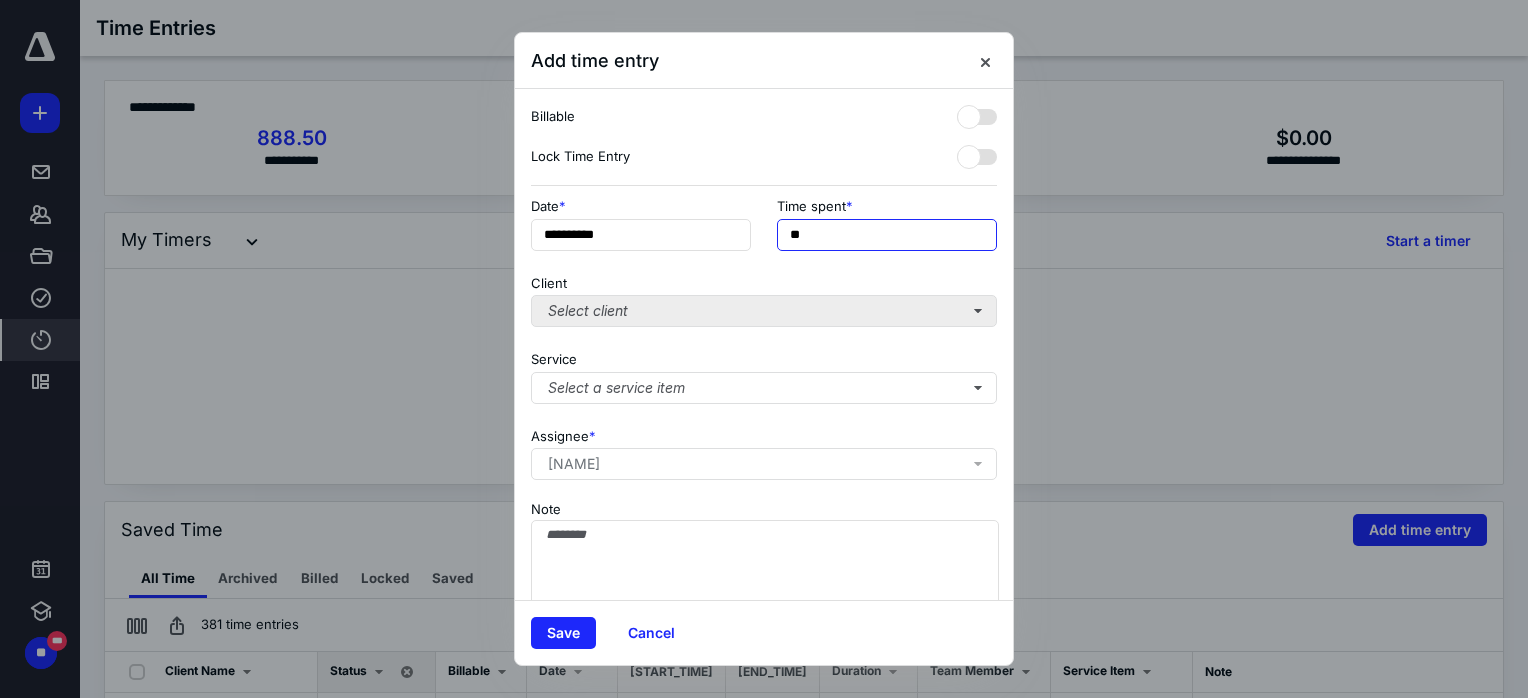 type on "**" 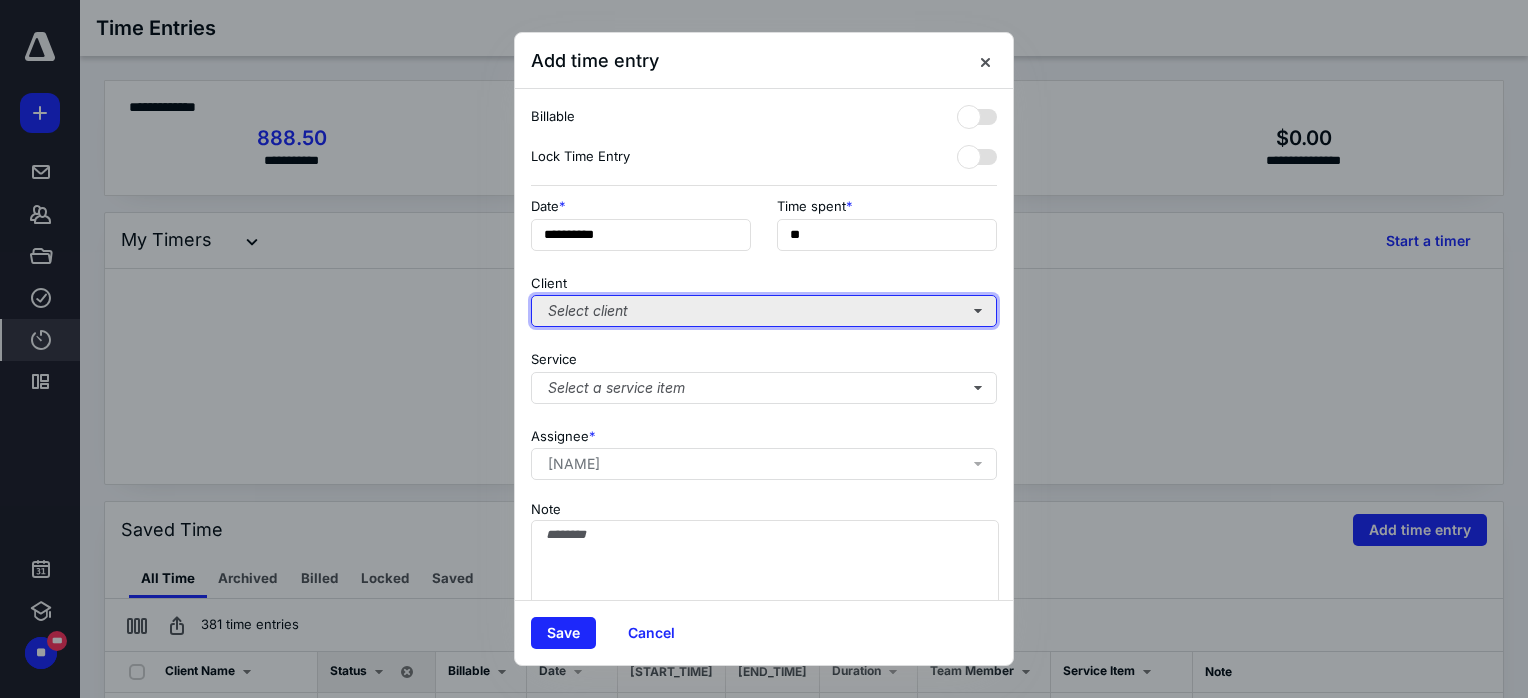 click on "Select client" at bounding box center (764, 311) 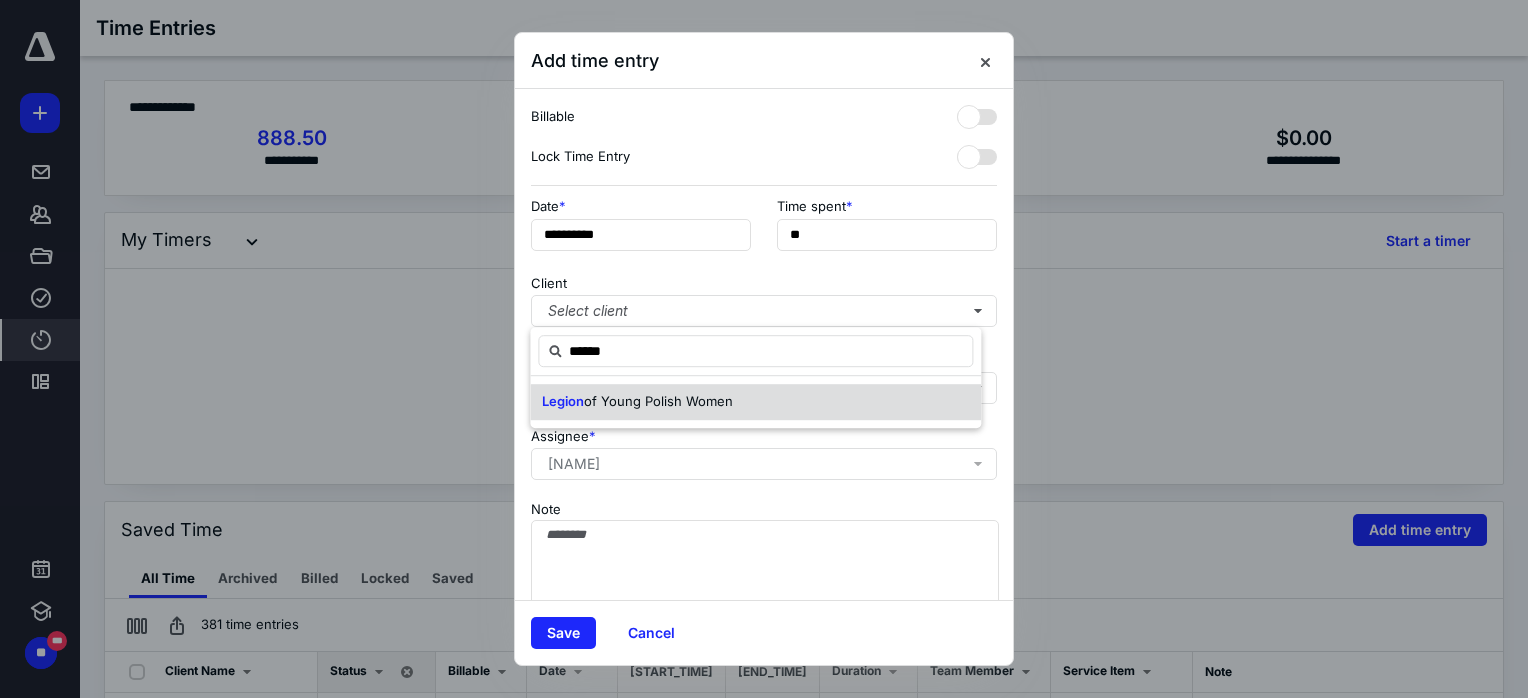 click on "[ORGANIZATION_NAME]" at bounding box center (755, 402) 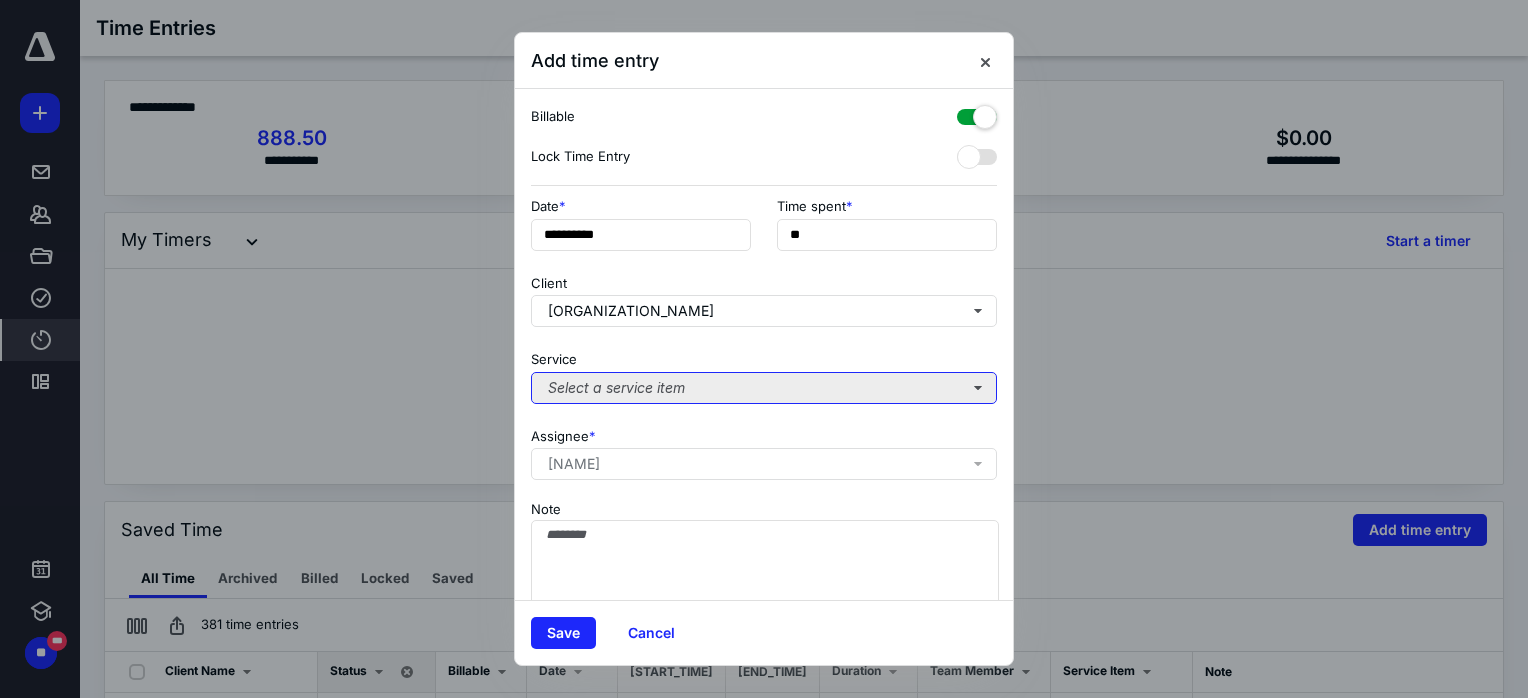 click on "Select a service item" at bounding box center (764, 388) 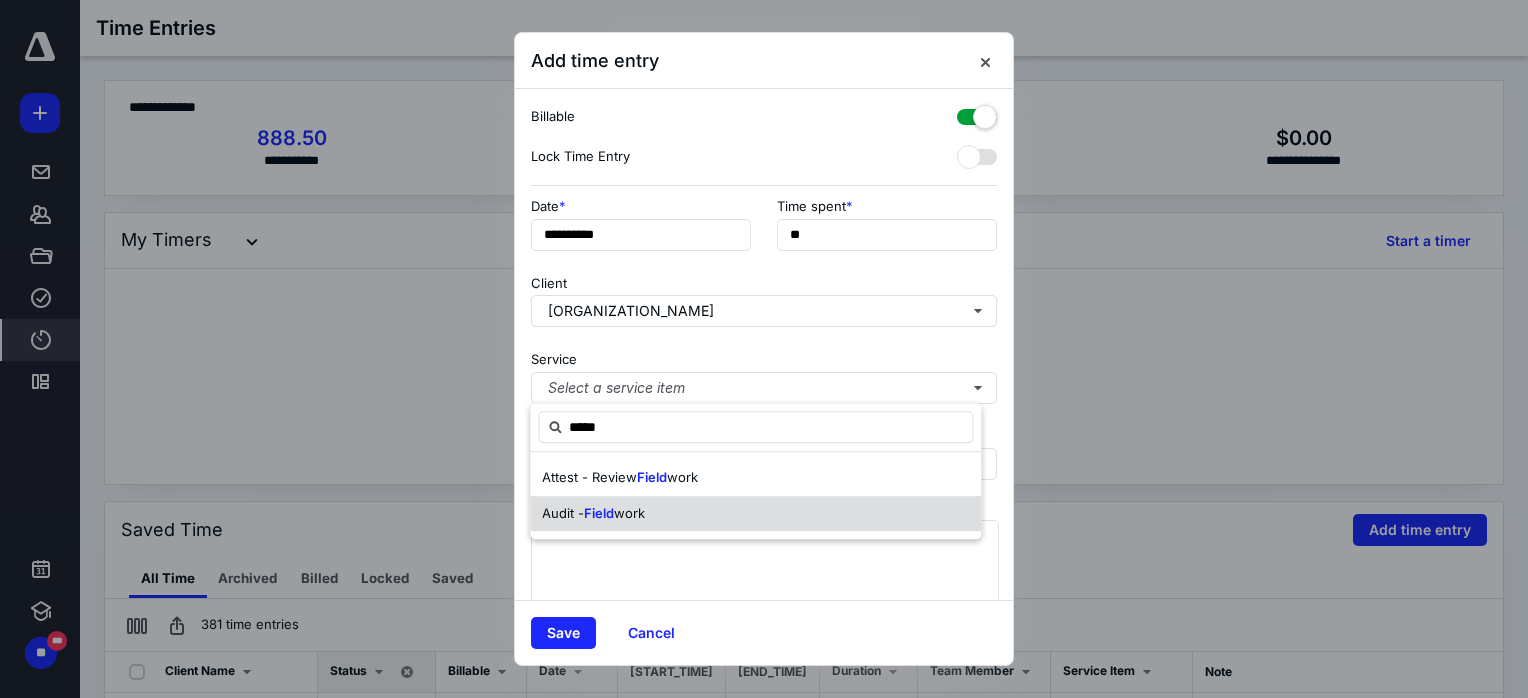 click on "Audit -" at bounding box center (589, 477) 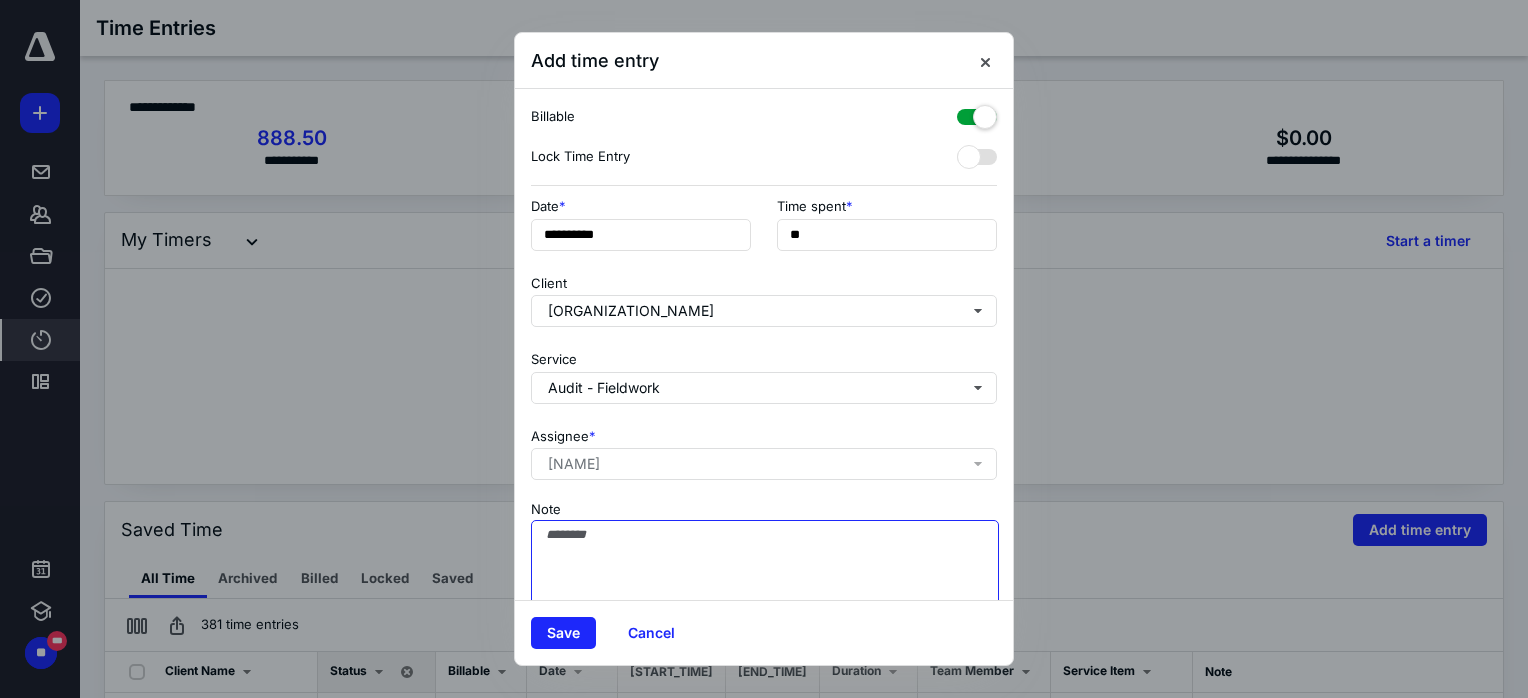 click on "Note" at bounding box center (765, 570) 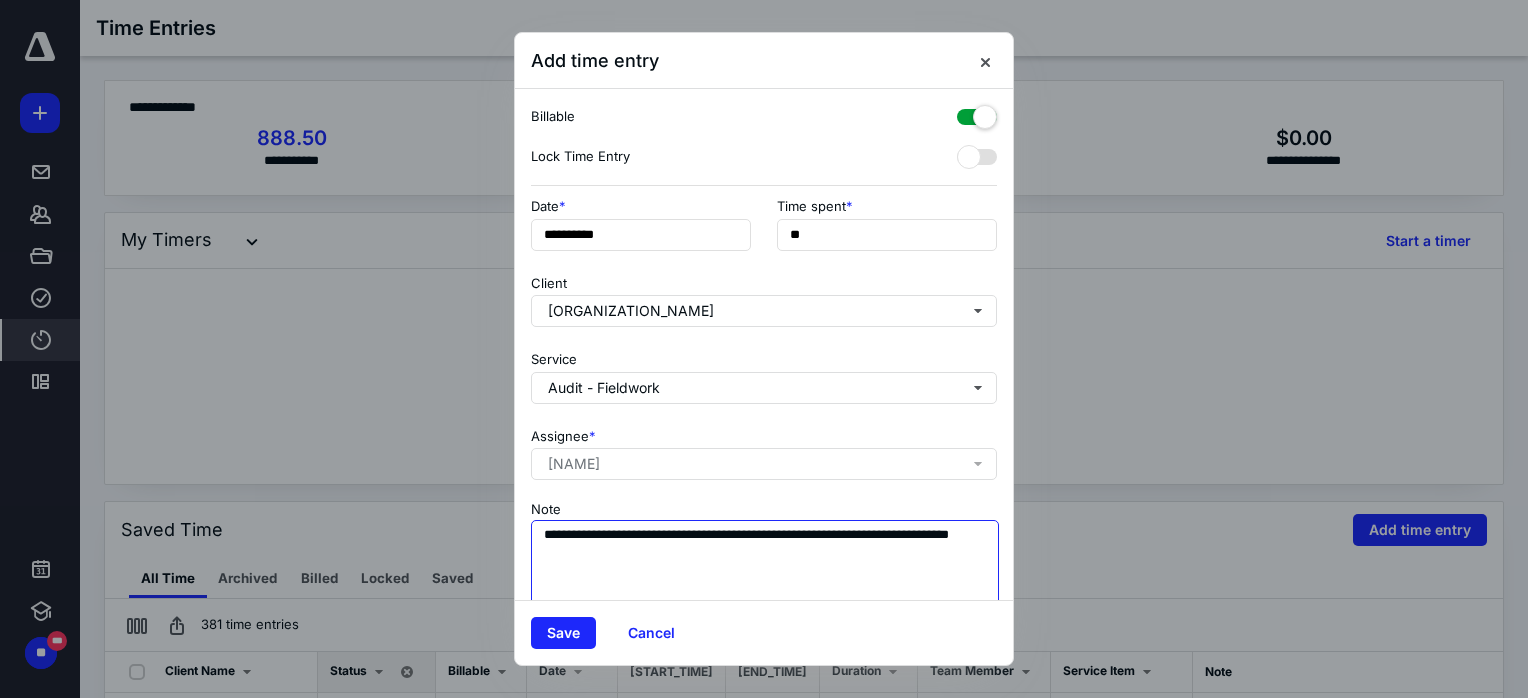 click on "**********" at bounding box center (765, 570) 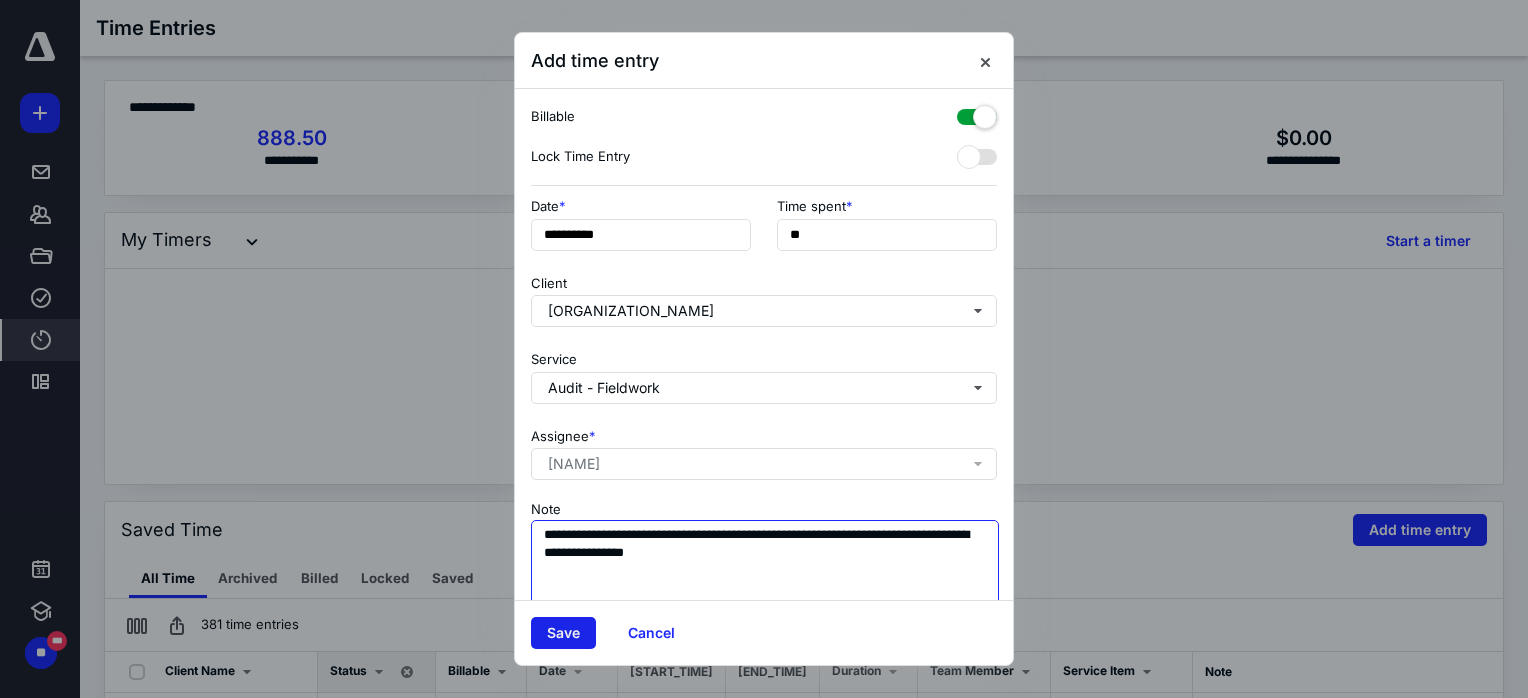 type on "**********" 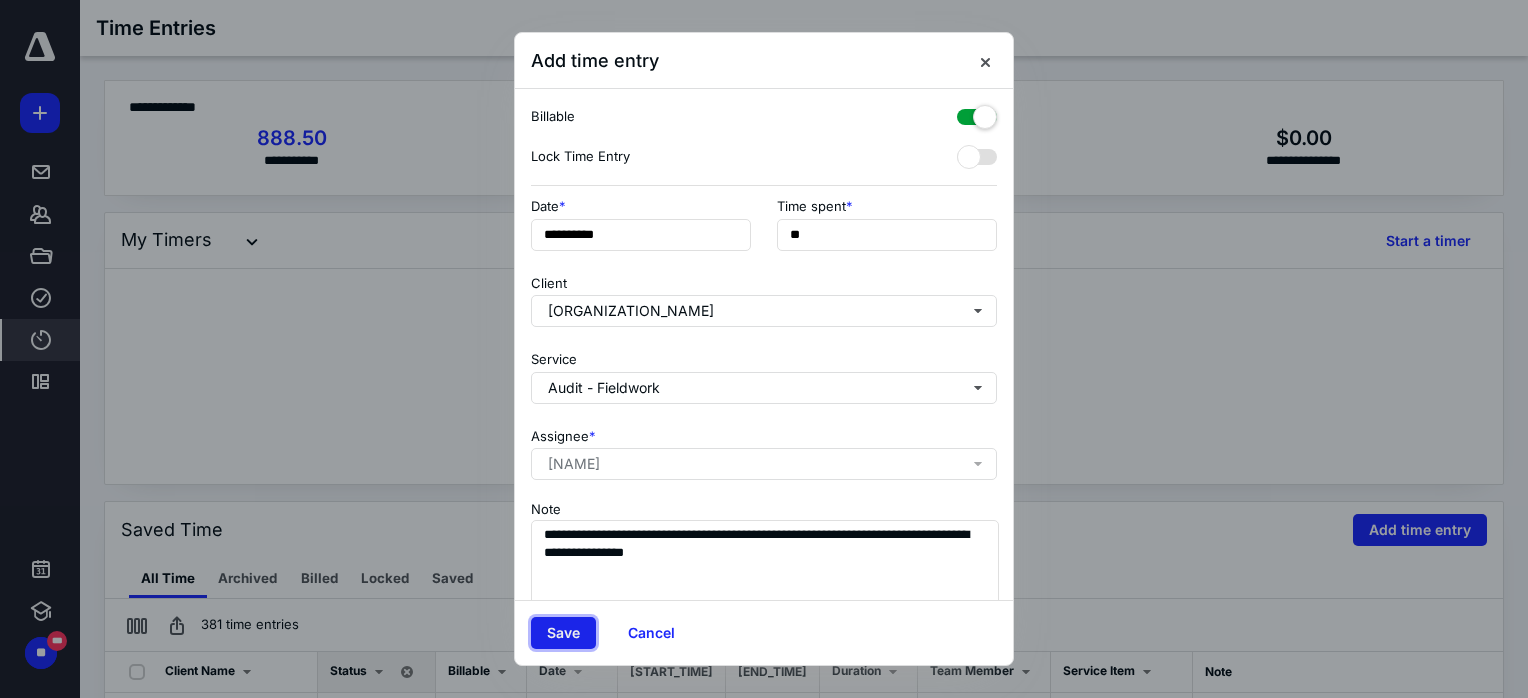 click on "Save" at bounding box center [563, 633] 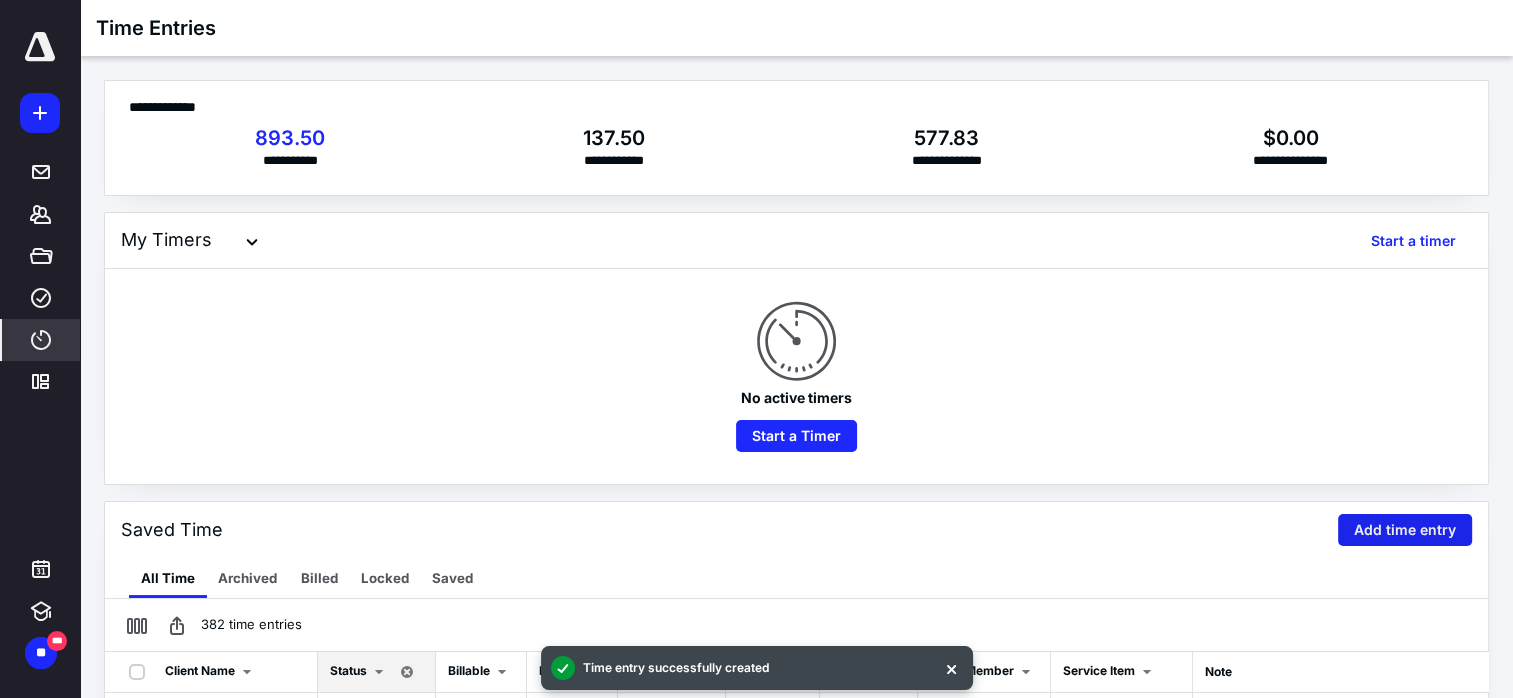 click on "Add time entry" at bounding box center [1405, 530] 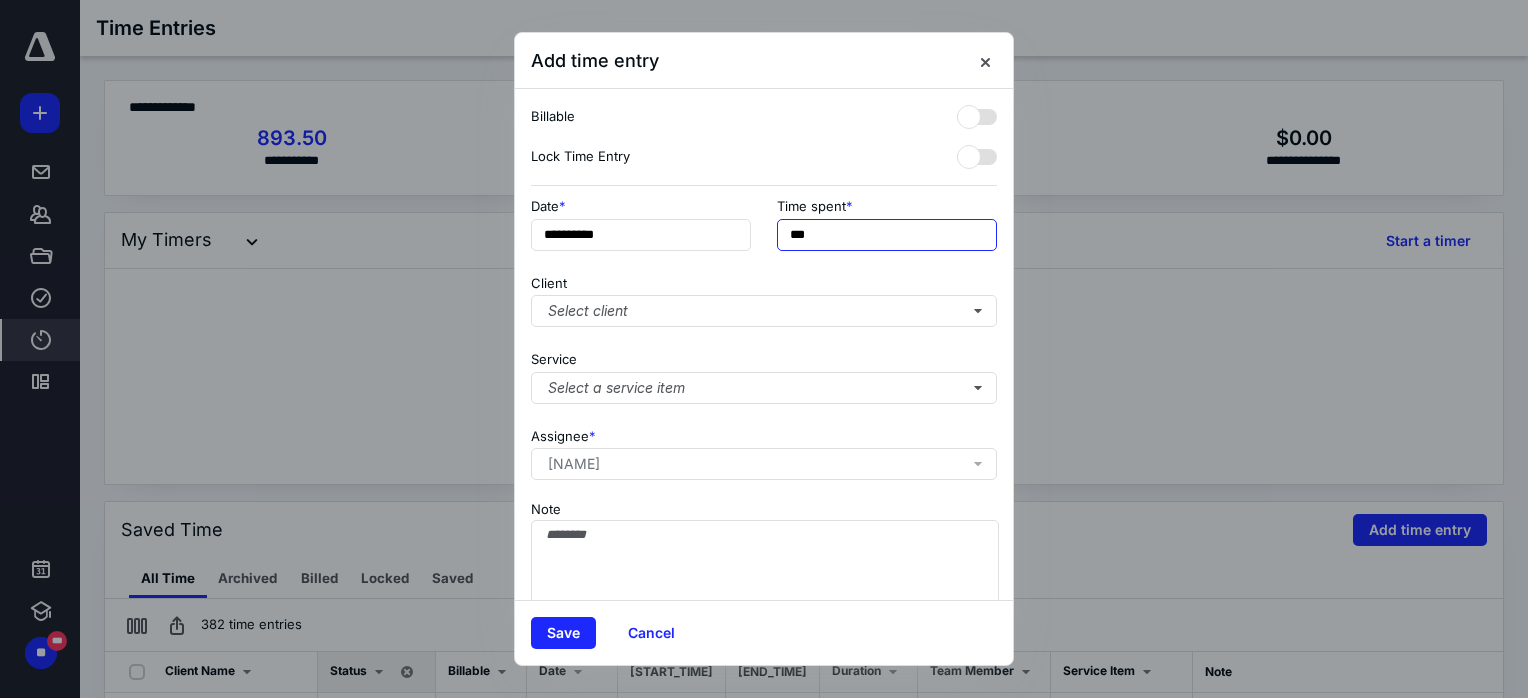 drag, startPoint x: 824, startPoint y: 237, endPoint x: 760, endPoint y: 249, distance: 65.11528 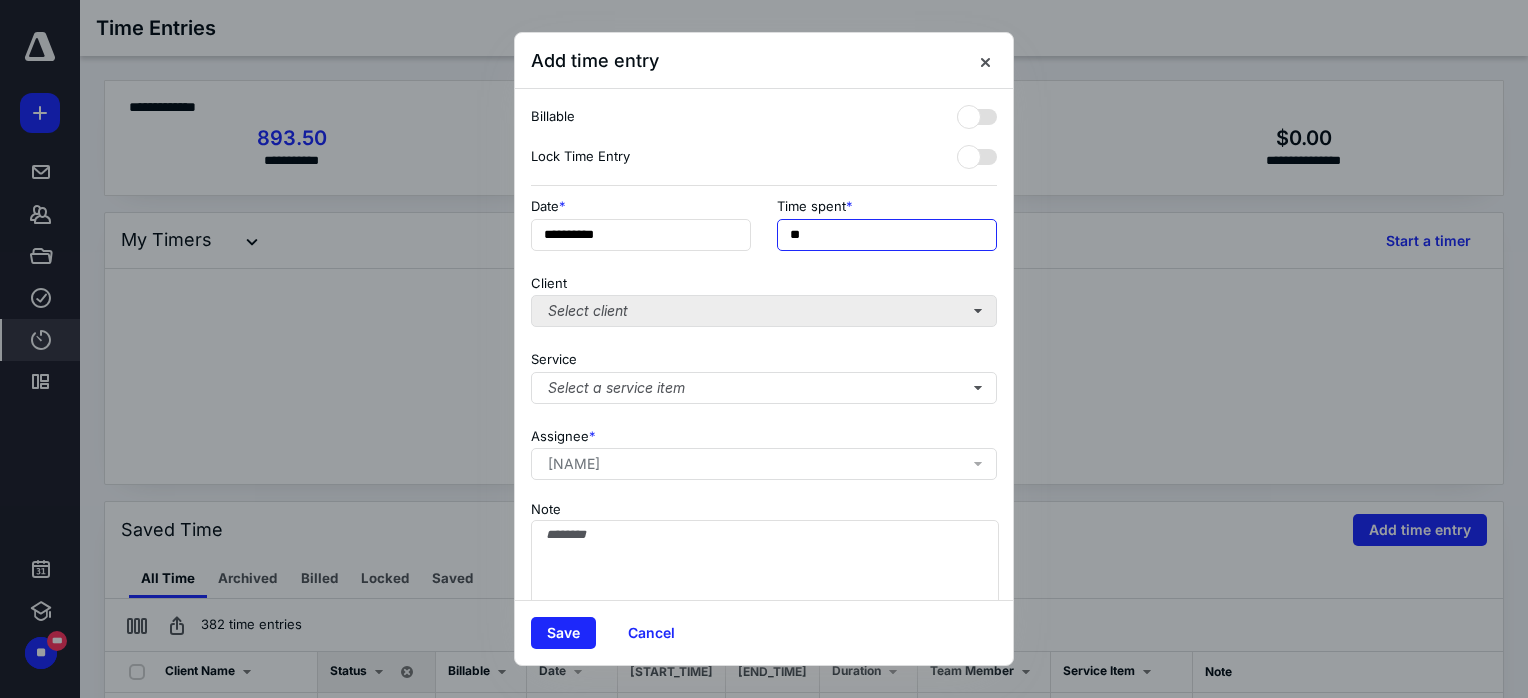 type on "***" 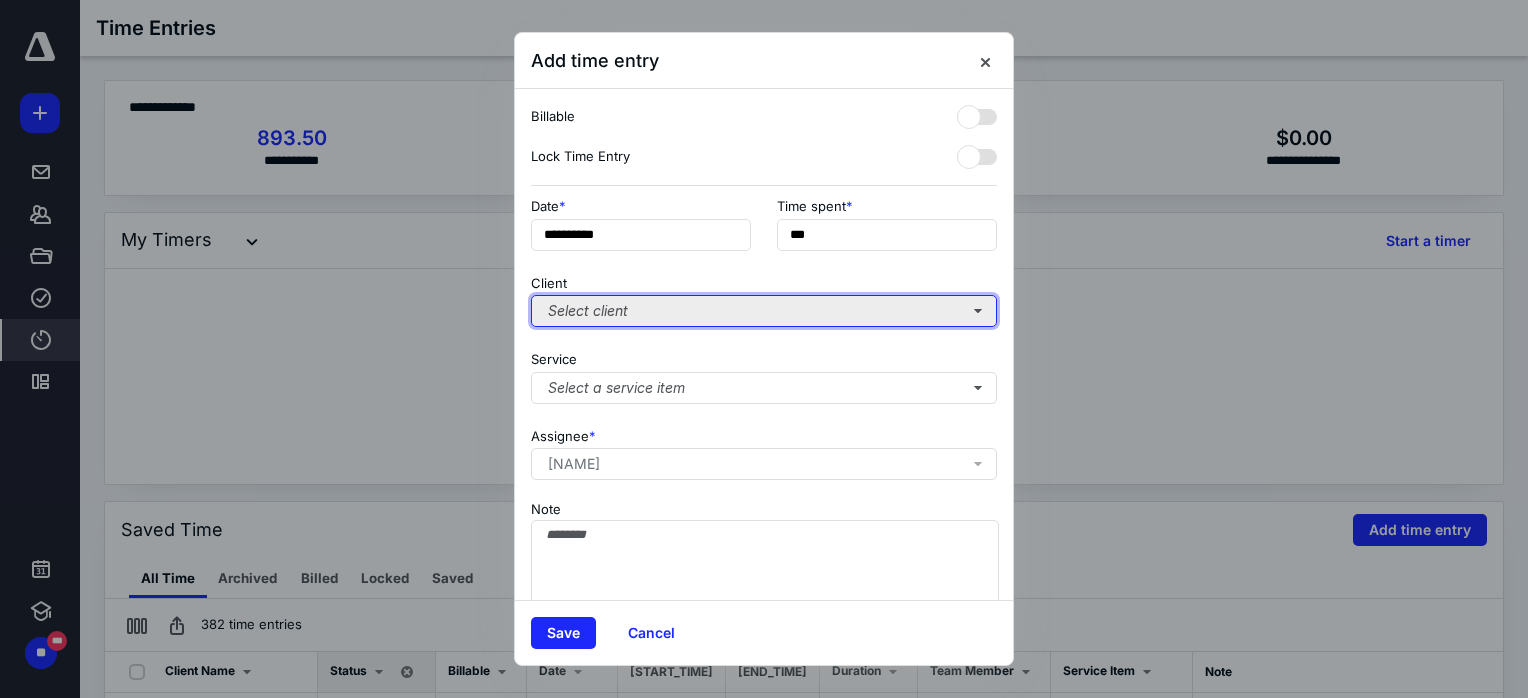 click on "Select client" at bounding box center (764, 311) 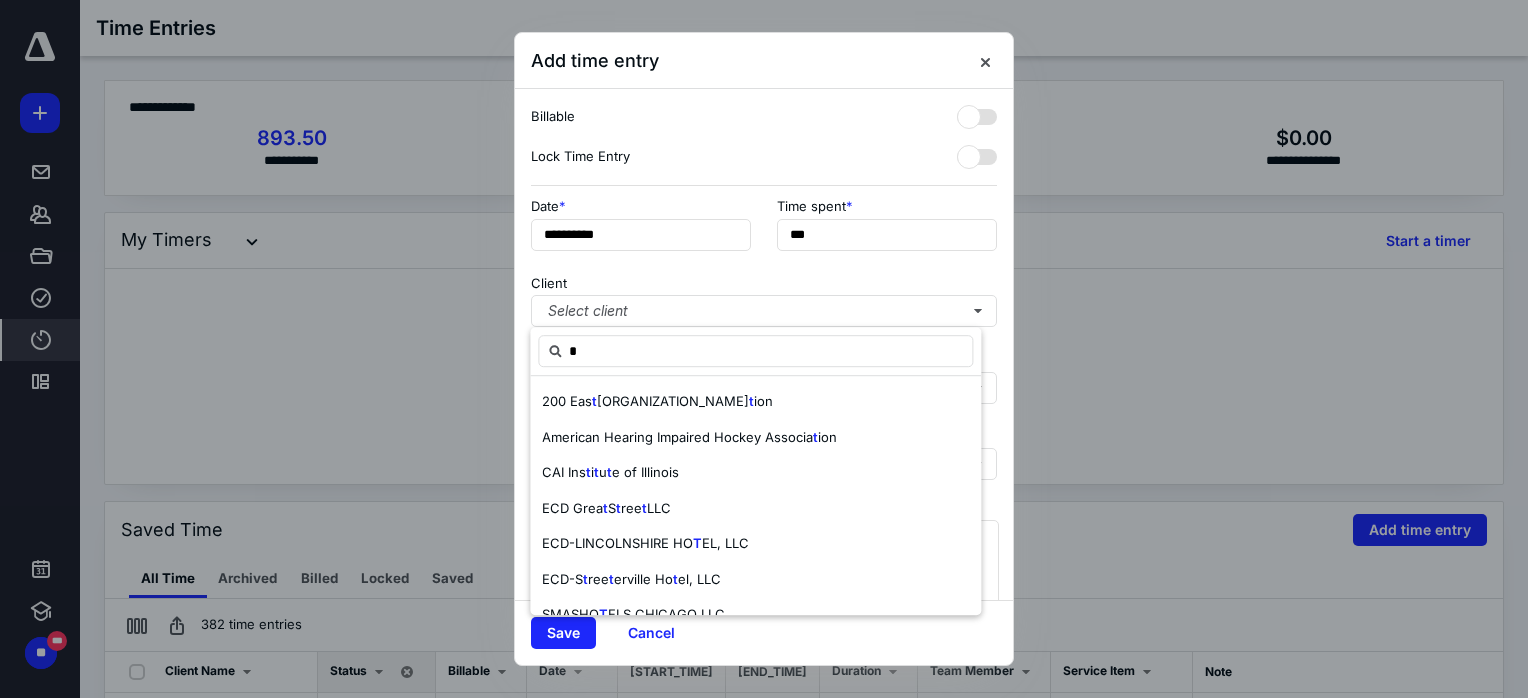 type on "*" 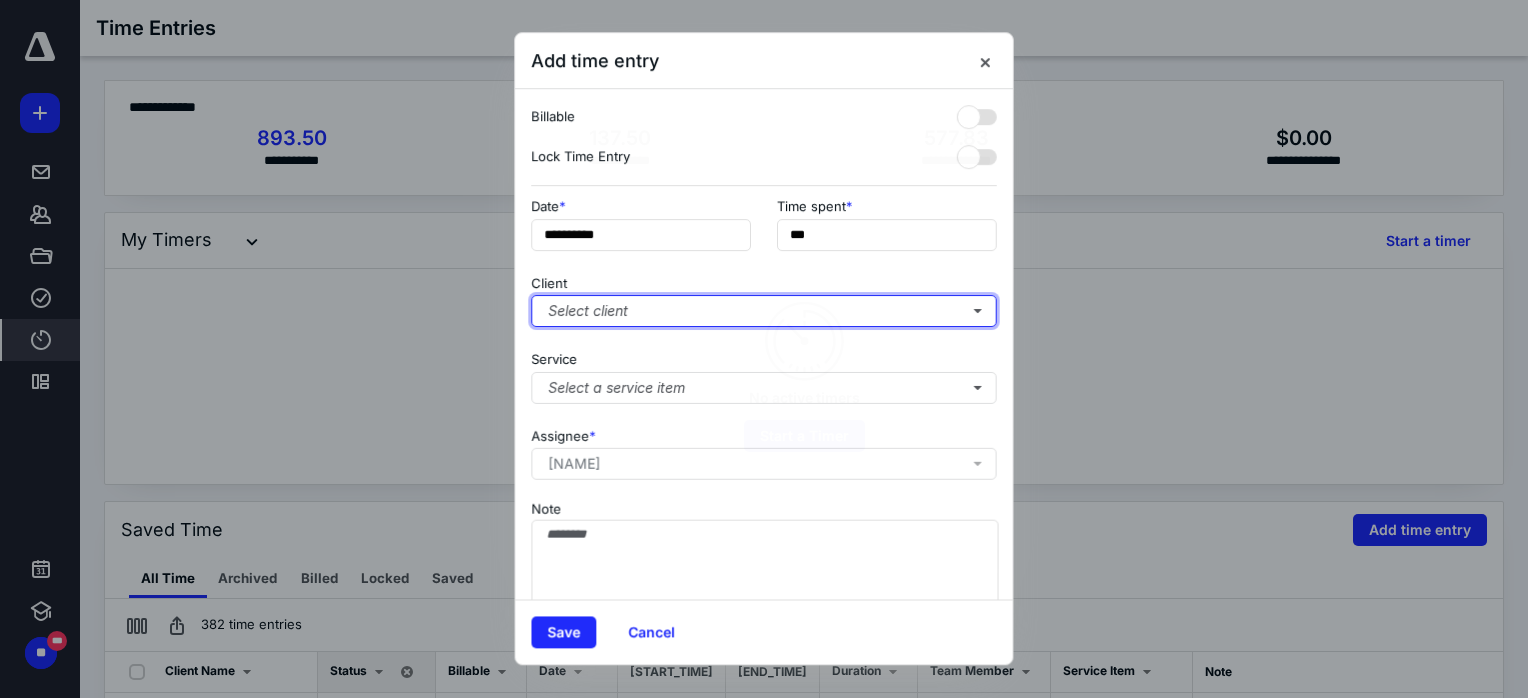 type 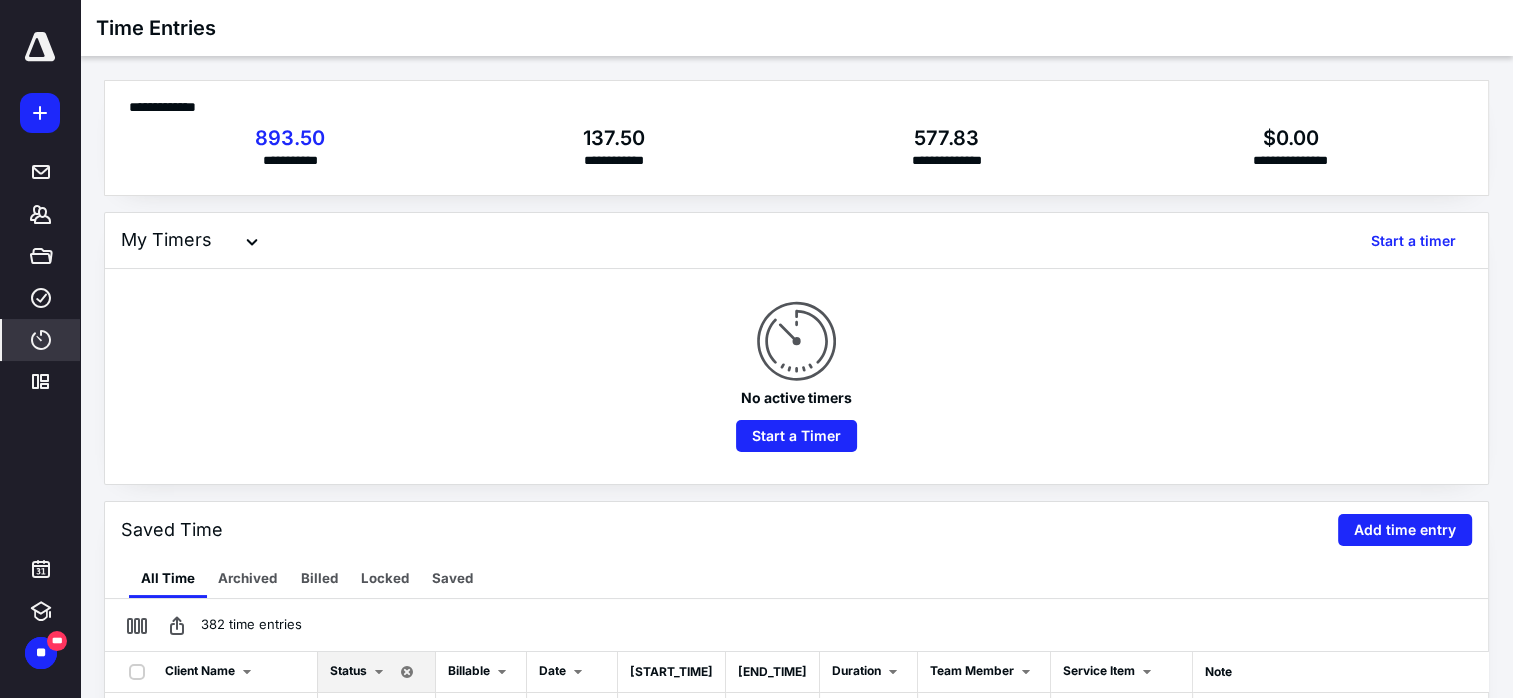 click on "No active timers Start a Timer" at bounding box center (796, 376) 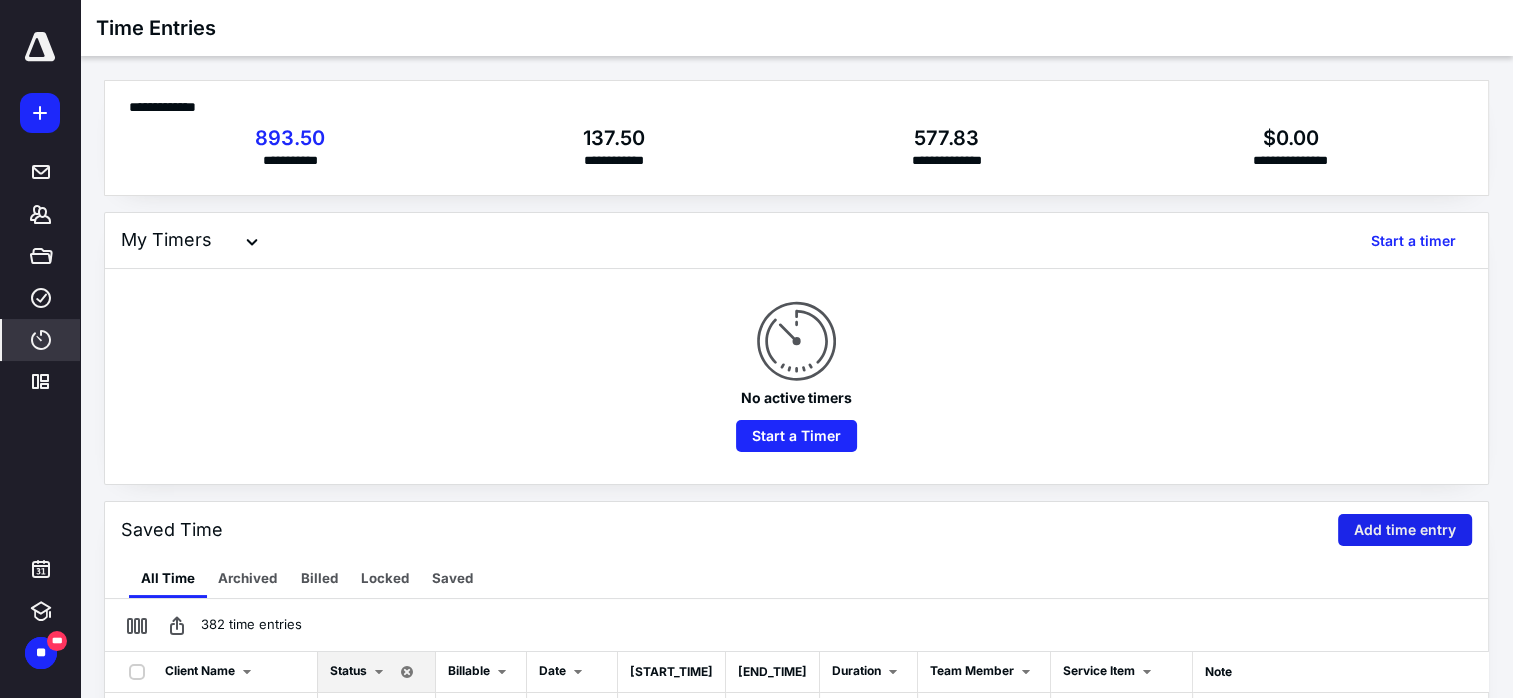 click on "Add time entry" at bounding box center [1405, 530] 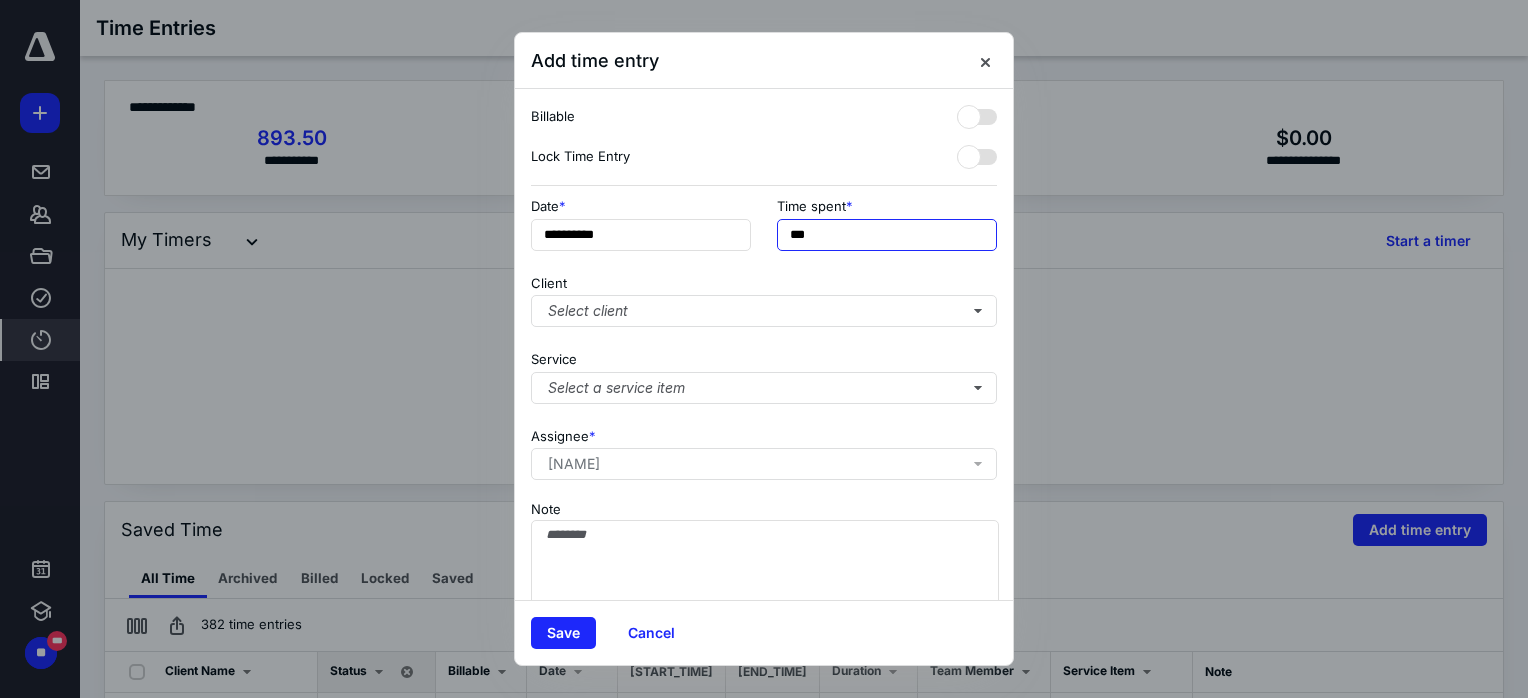 drag, startPoint x: 848, startPoint y: 237, endPoint x: 595, endPoint y: 257, distance: 253.78928 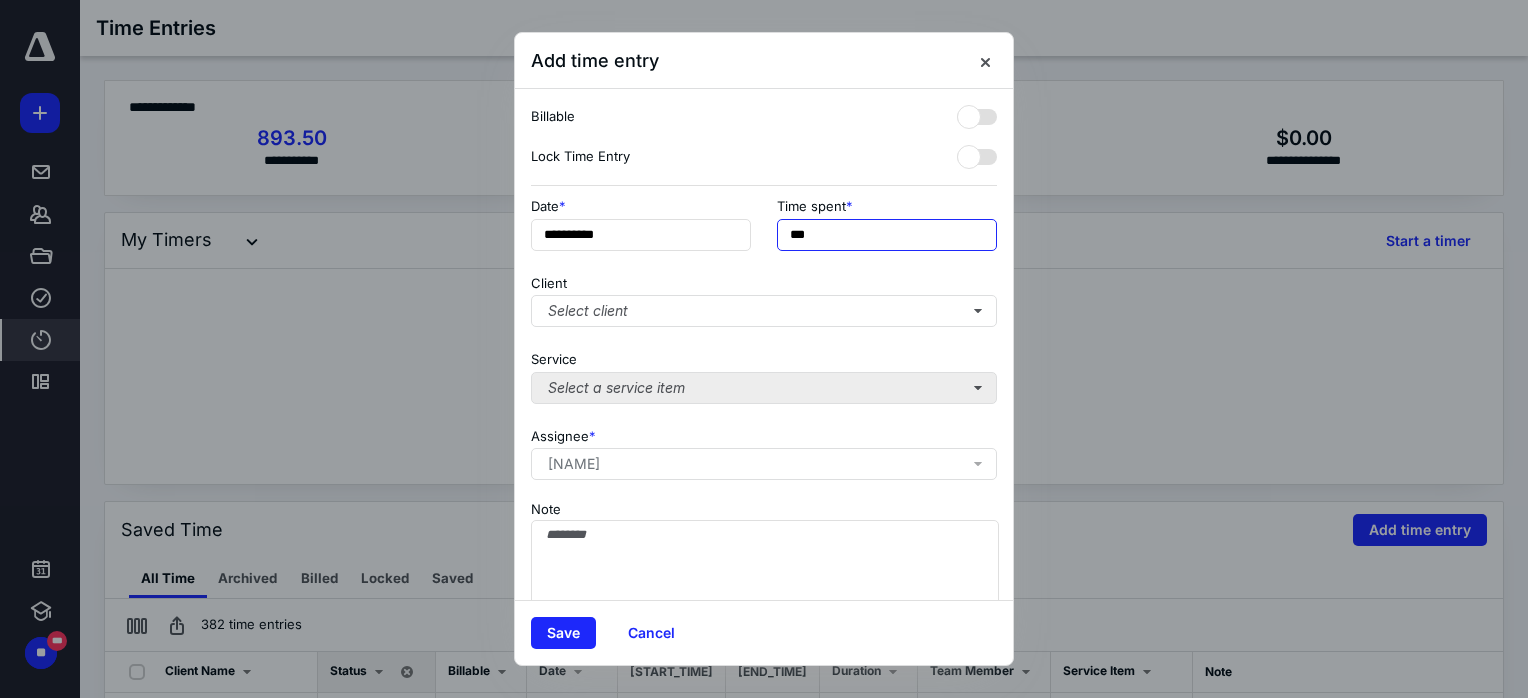 type on "***" 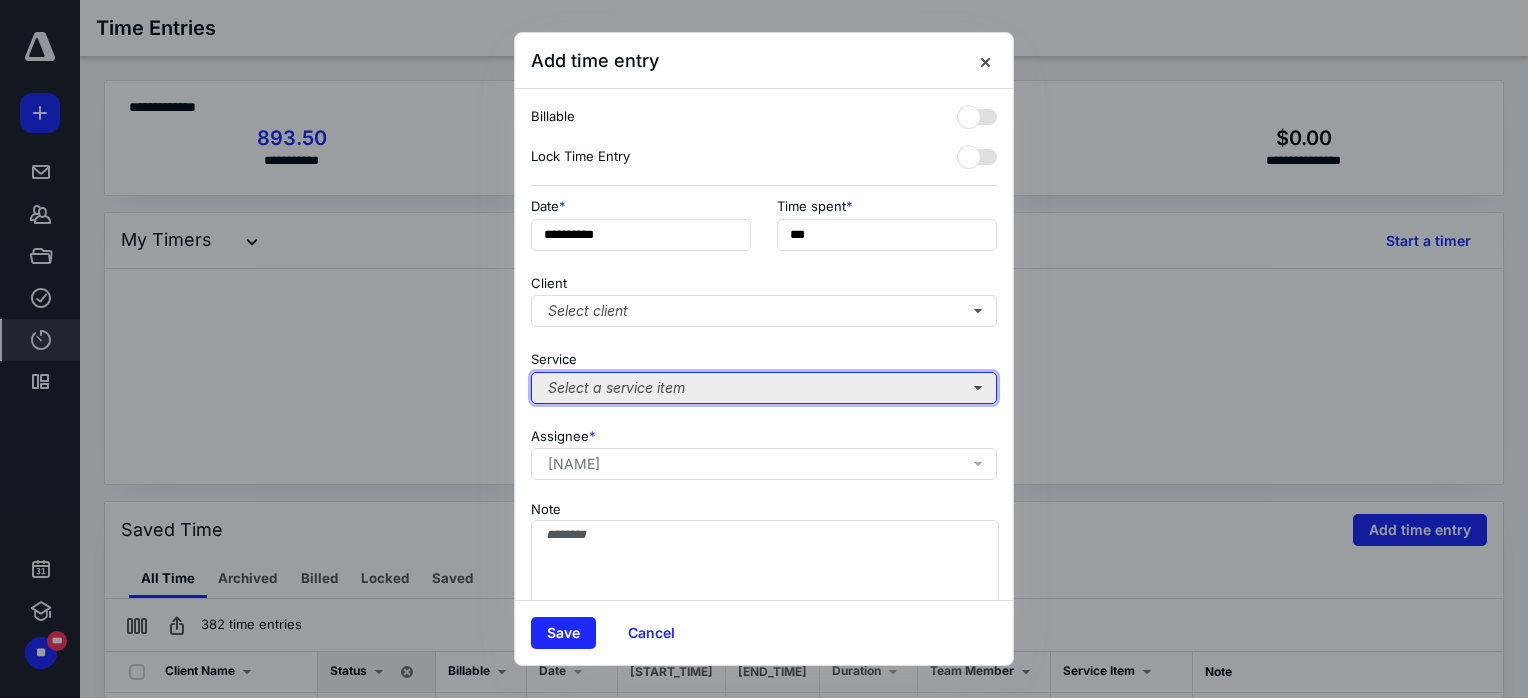 click on "Select a service item" at bounding box center (764, 388) 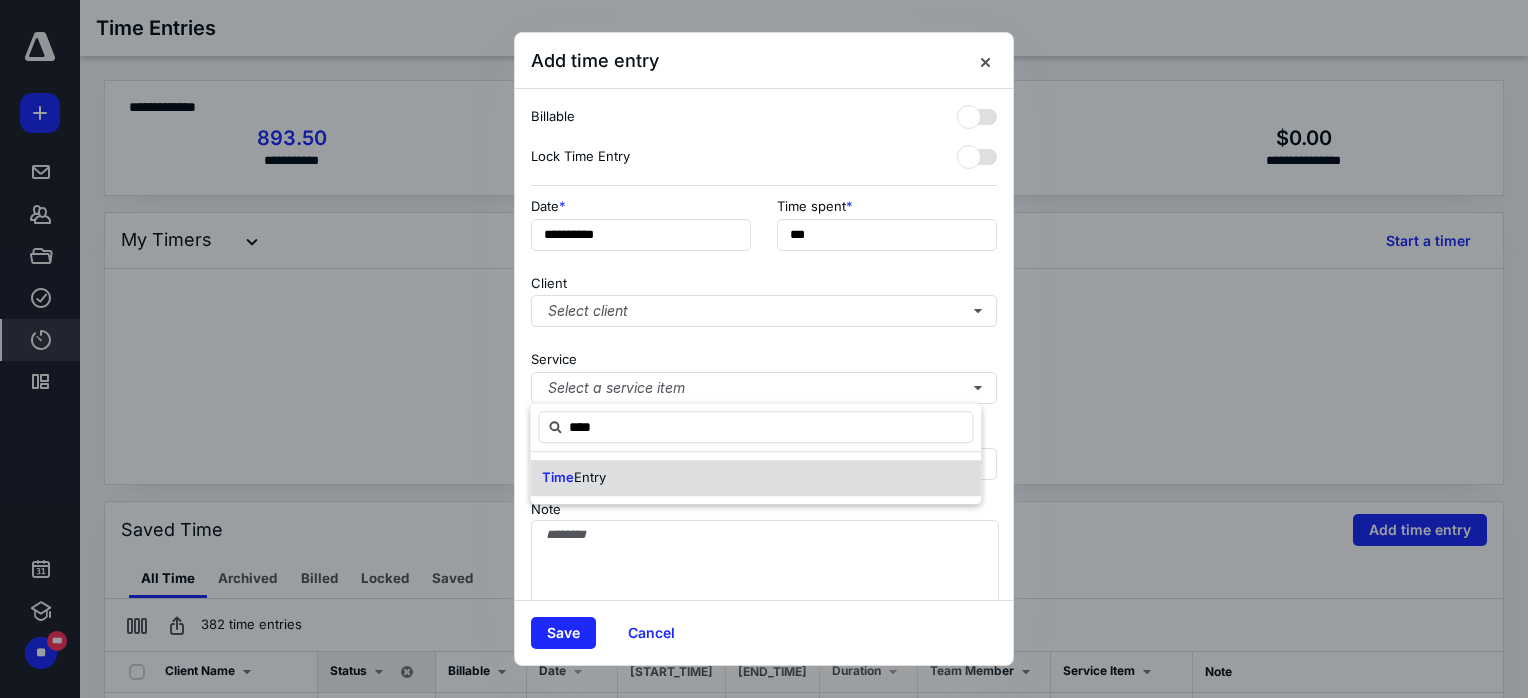 click on "Time  Entry" at bounding box center (755, 478) 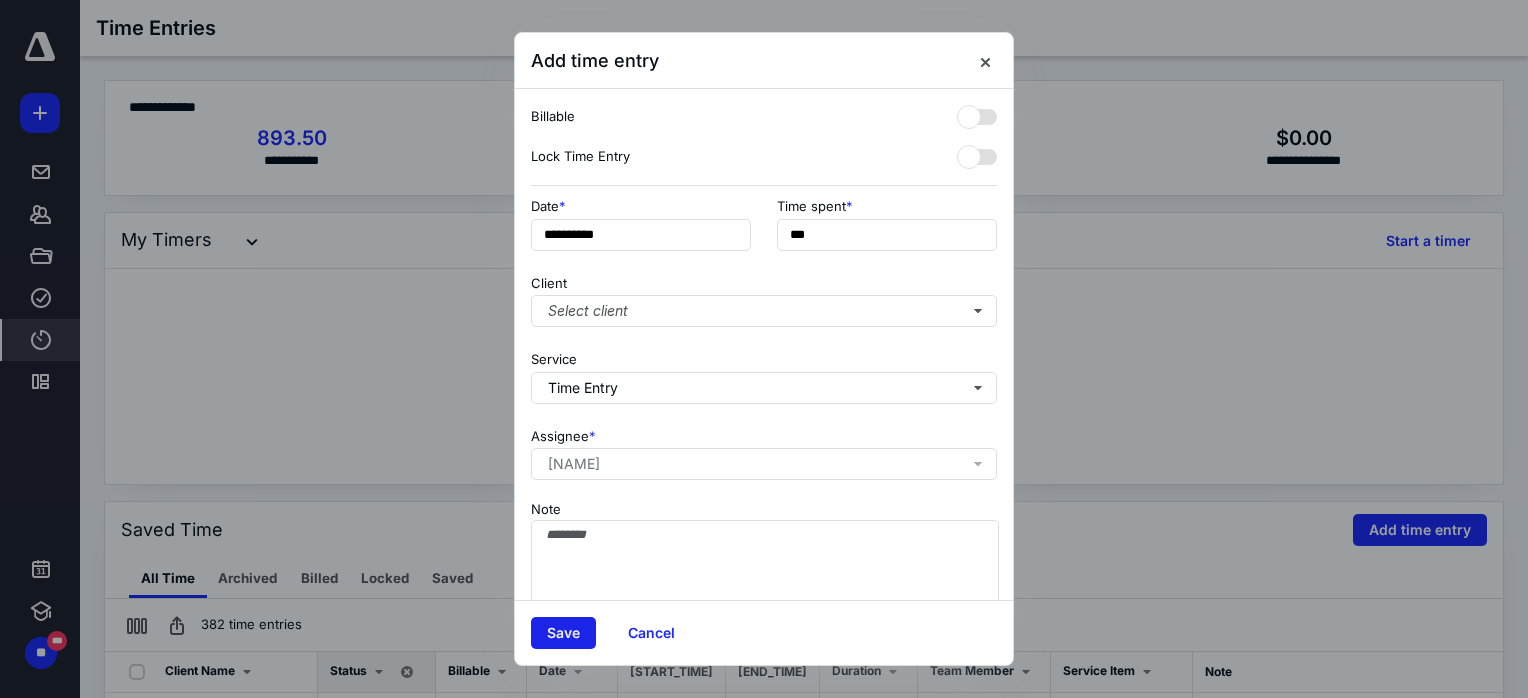 click on "Save" at bounding box center (563, 633) 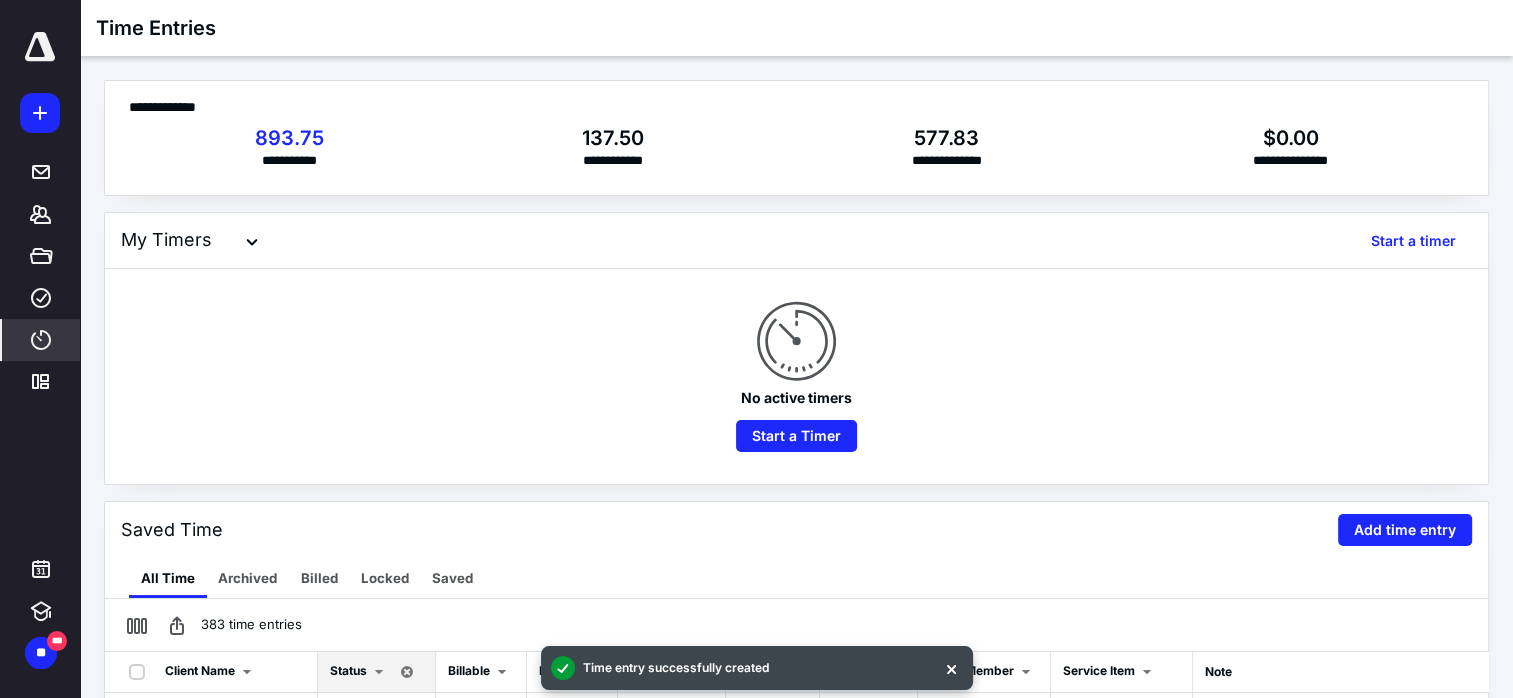 click on "Saved Time Add time entry" at bounding box center [796, 241] 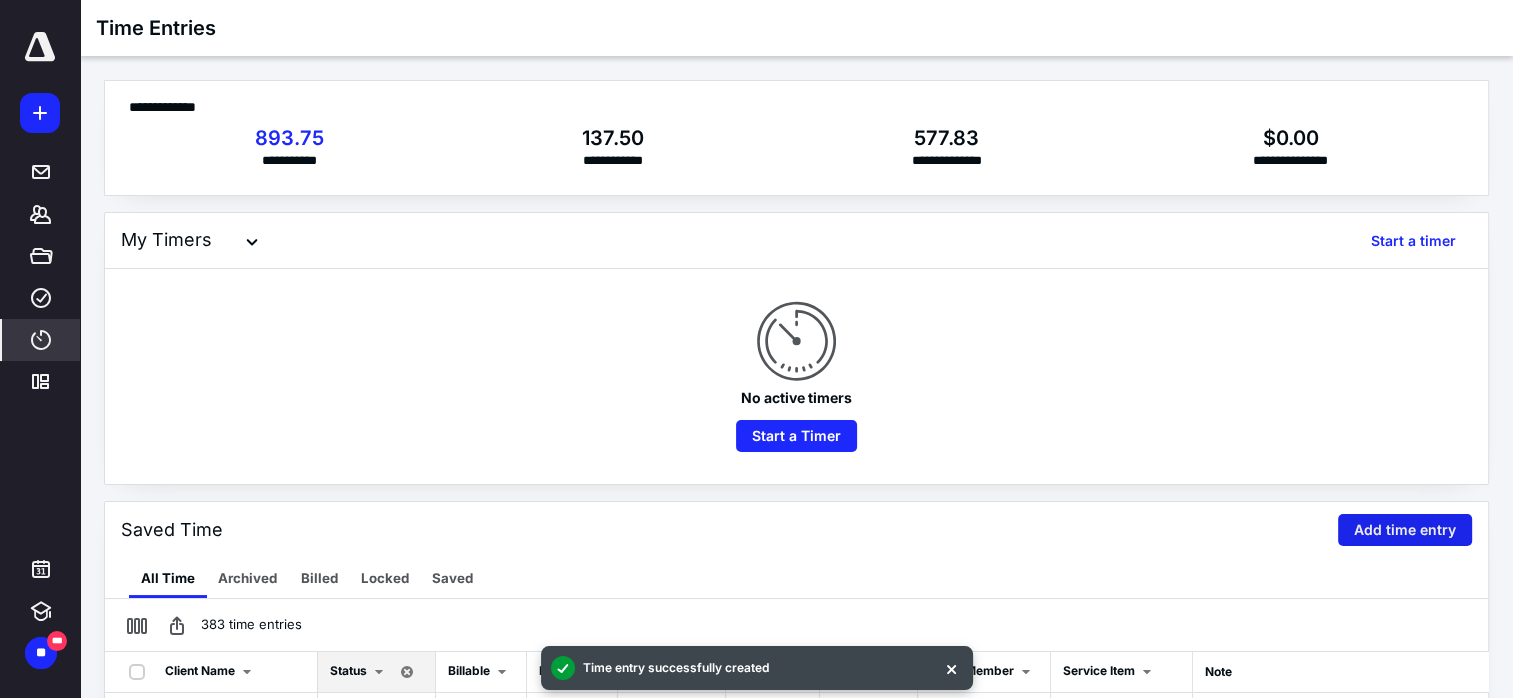 click on "Add time entry" at bounding box center (1405, 530) 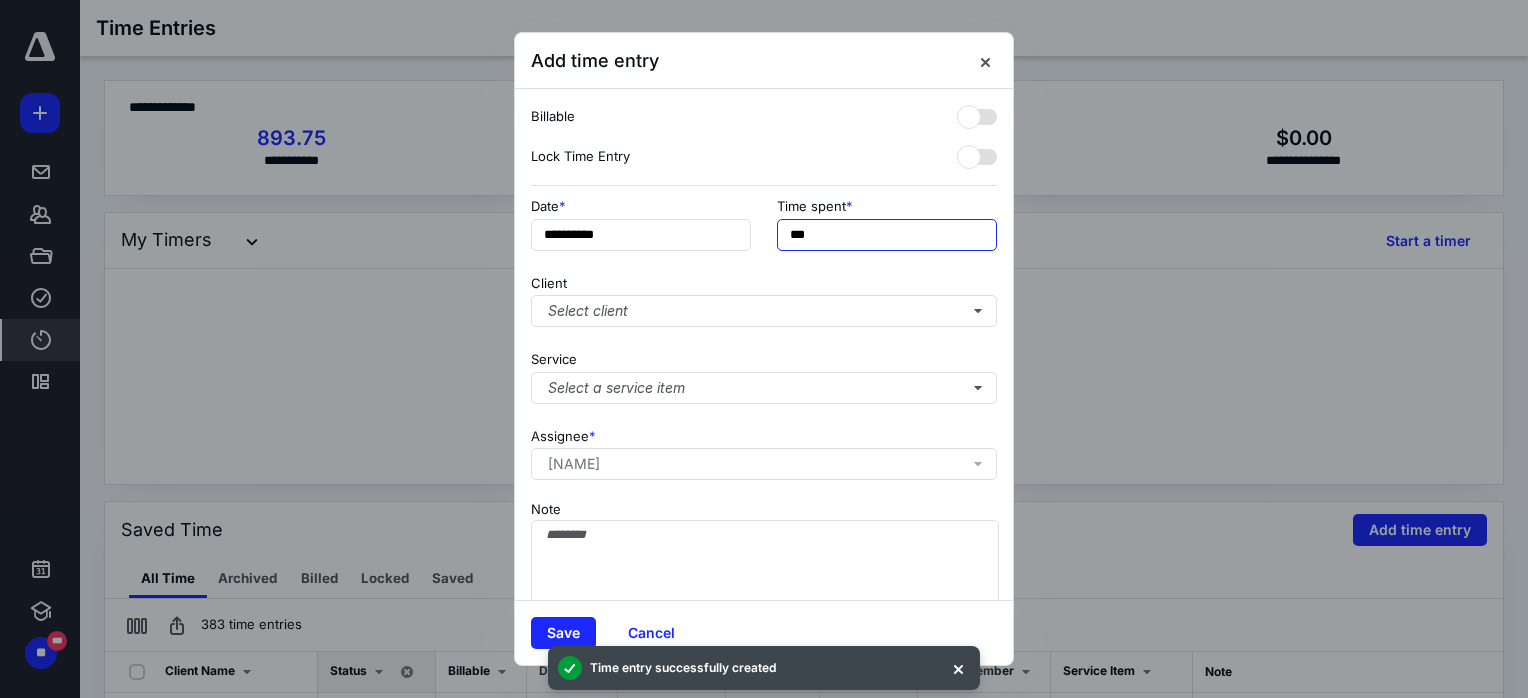 click on "***" at bounding box center [887, 235] 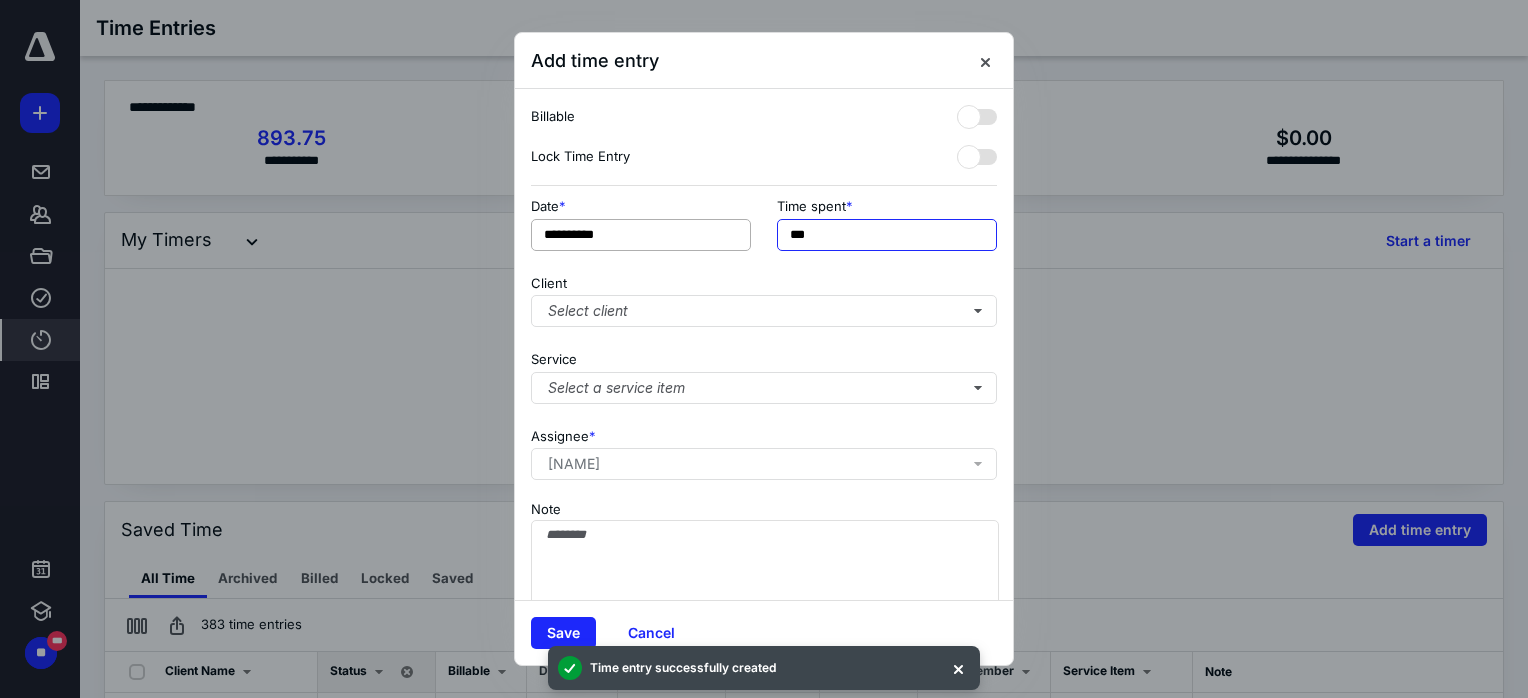 drag, startPoint x: 819, startPoint y: 238, endPoint x: 733, endPoint y: 237, distance: 86.00581 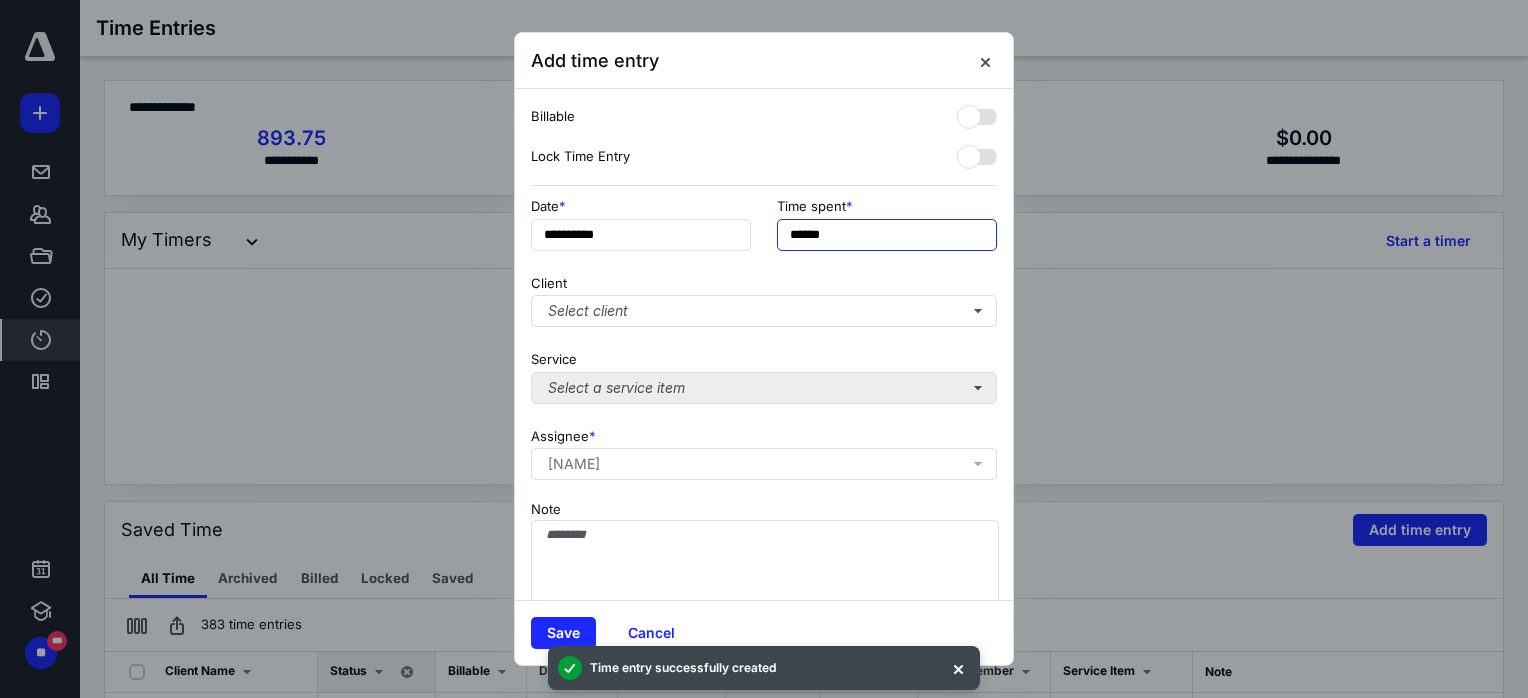 type on "******" 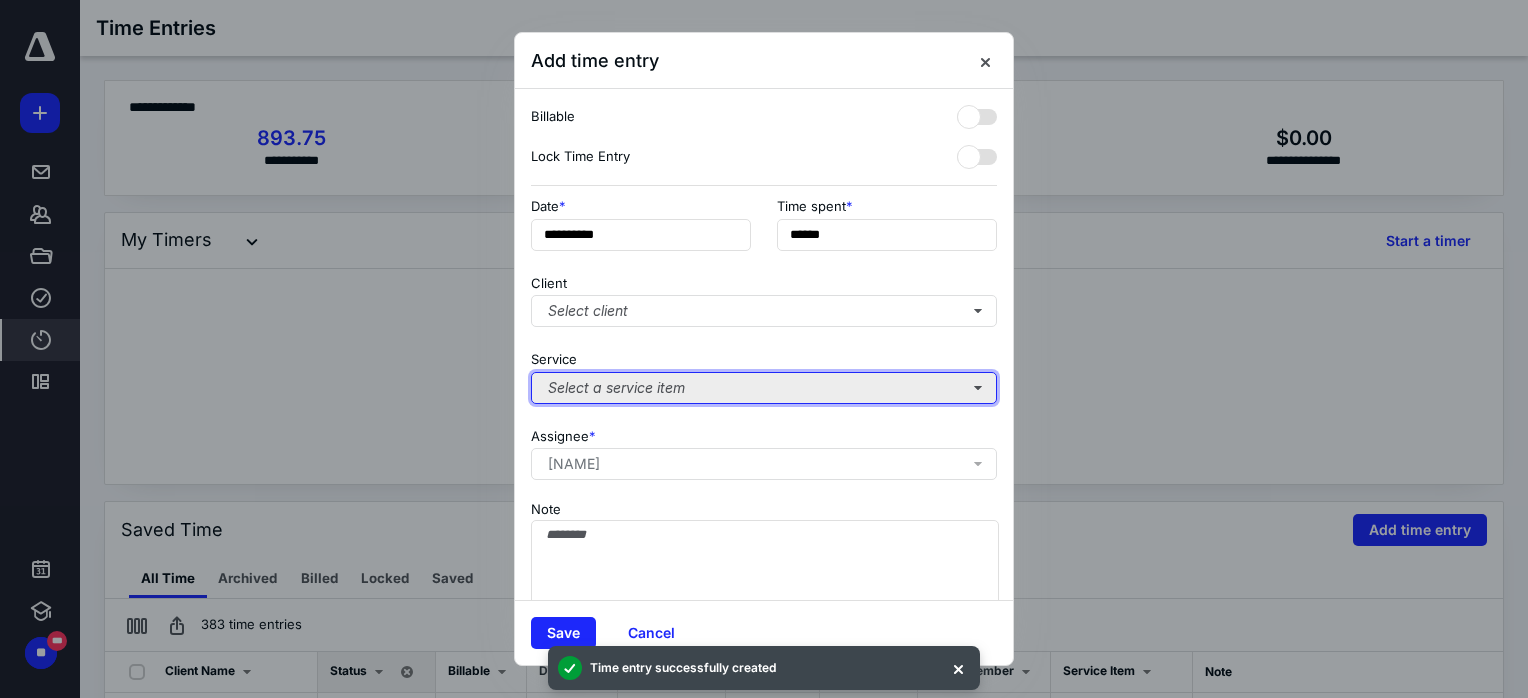 click on "Select a service item" at bounding box center [764, 388] 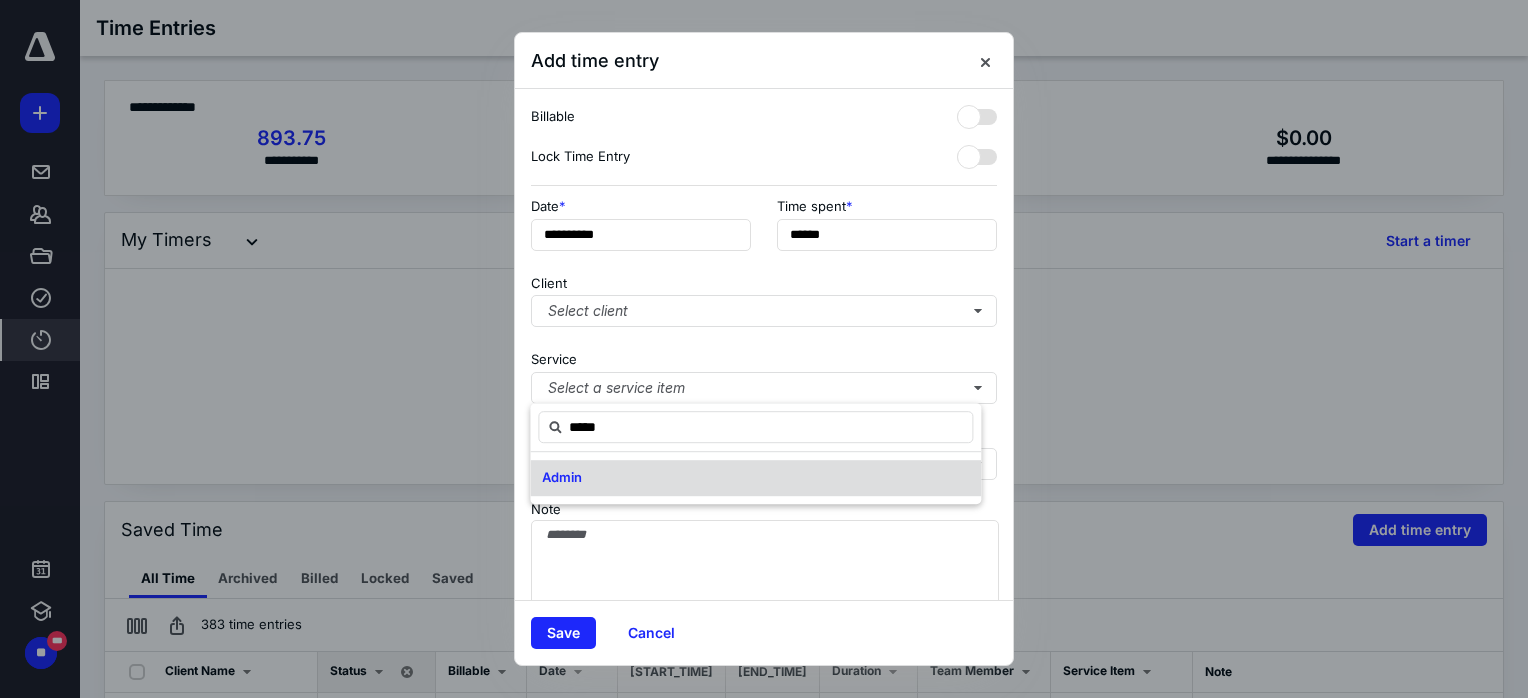 click on "Admin" at bounding box center (755, 478) 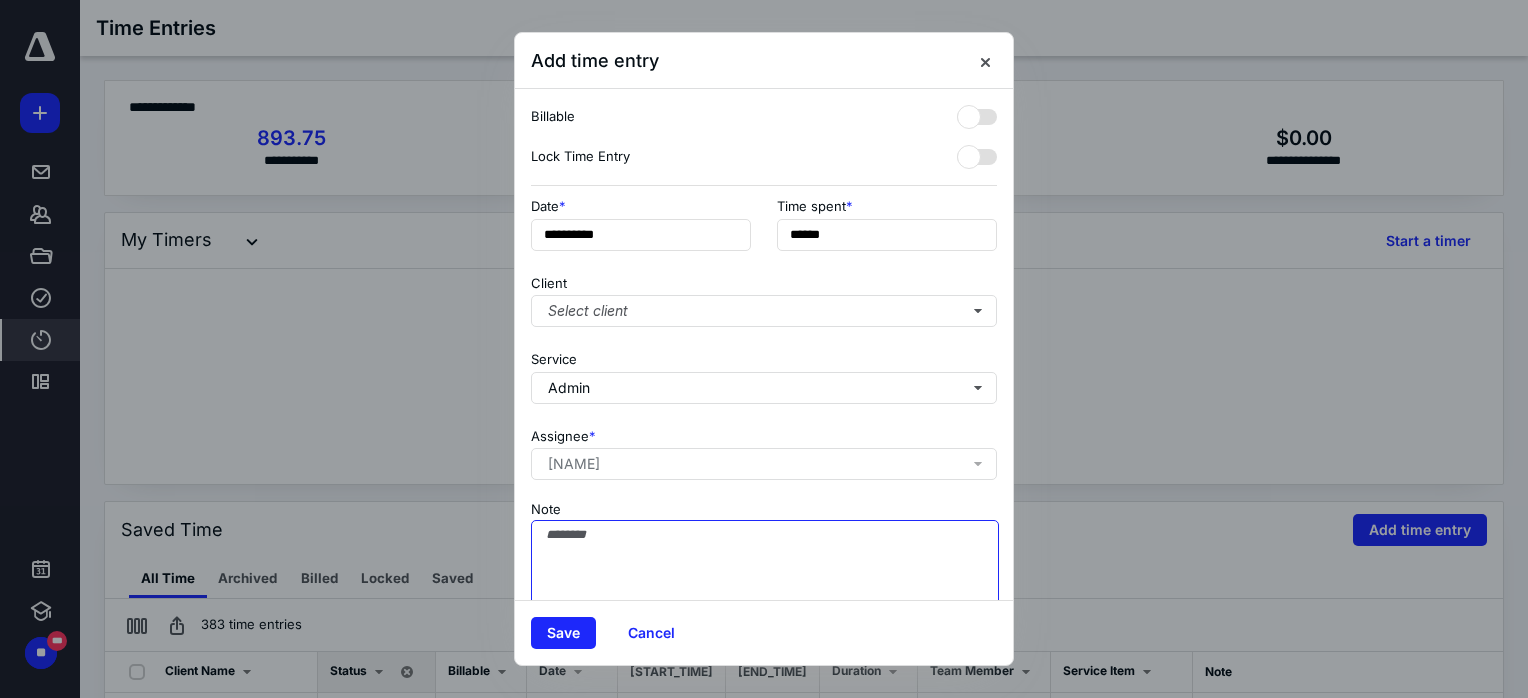 click on "Note" at bounding box center [765, 570] 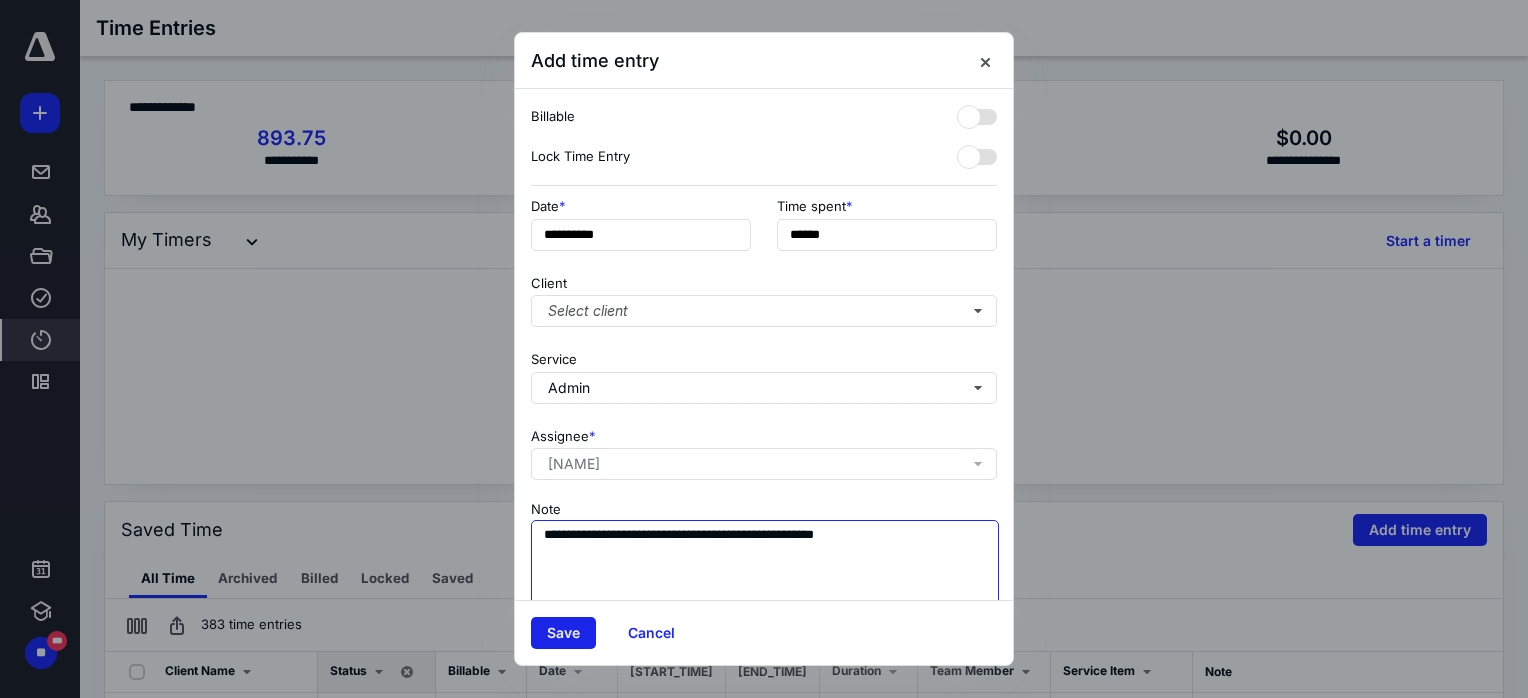 type on "**********" 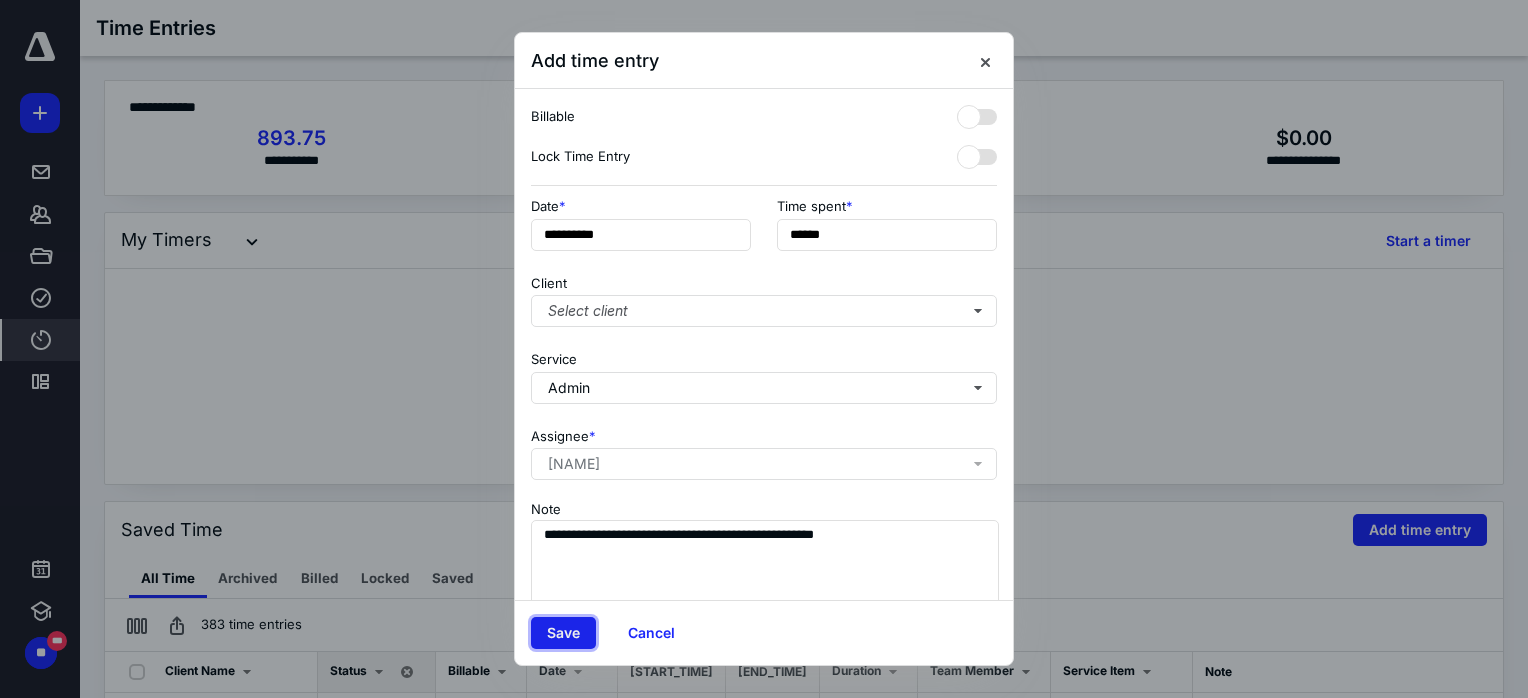 click on "Save" at bounding box center (563, 633) 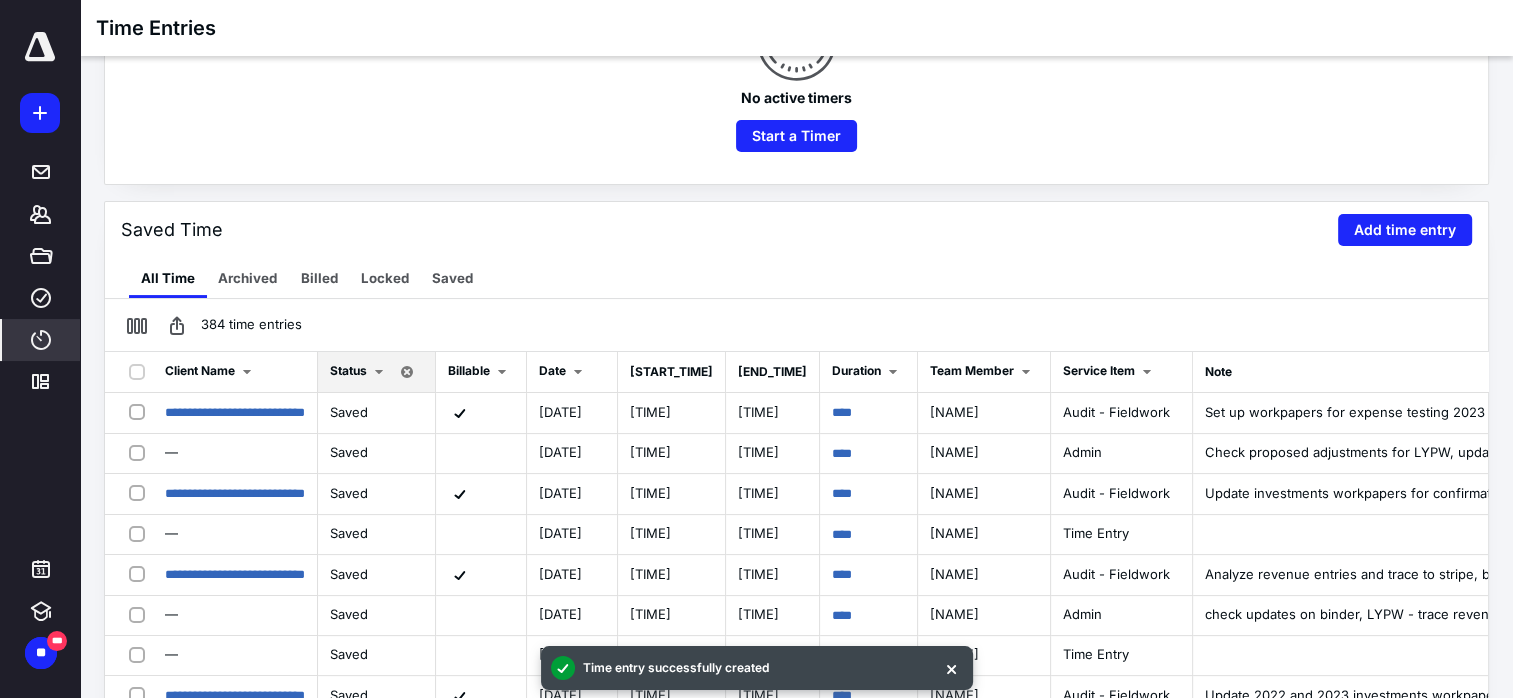 scroll, scrollTop: 0, scrollLeft: 0, axis: both 